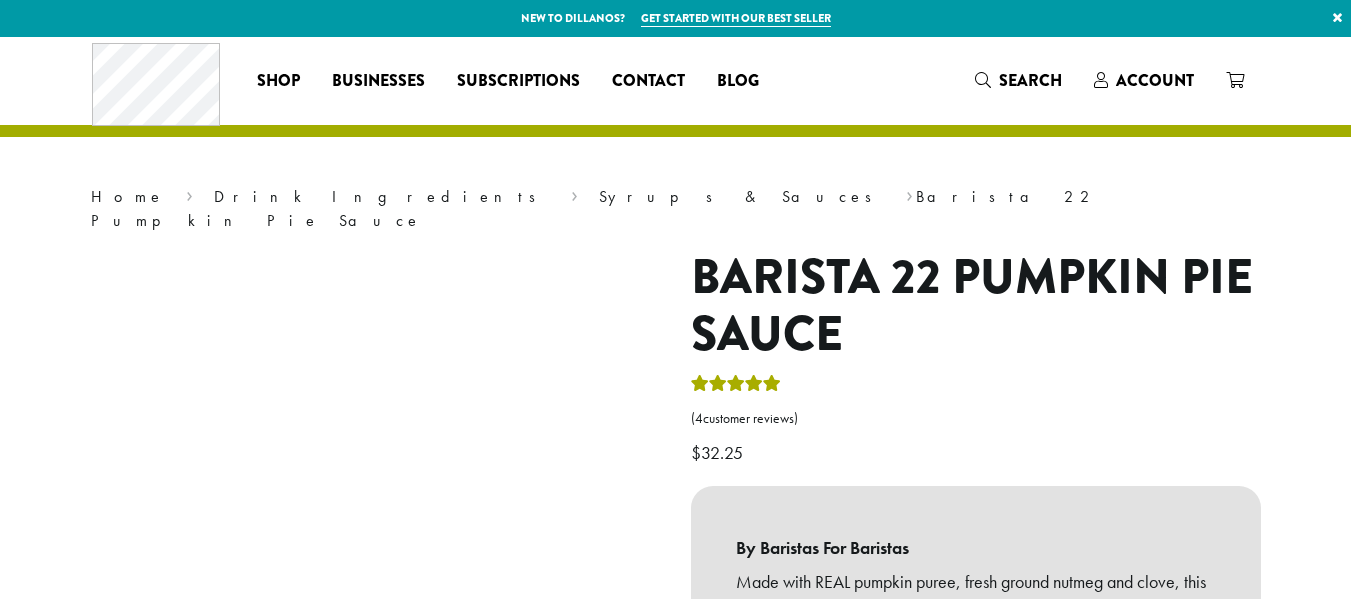 scroll, scrollTop: 0, scrollLeft: 0, axis: both 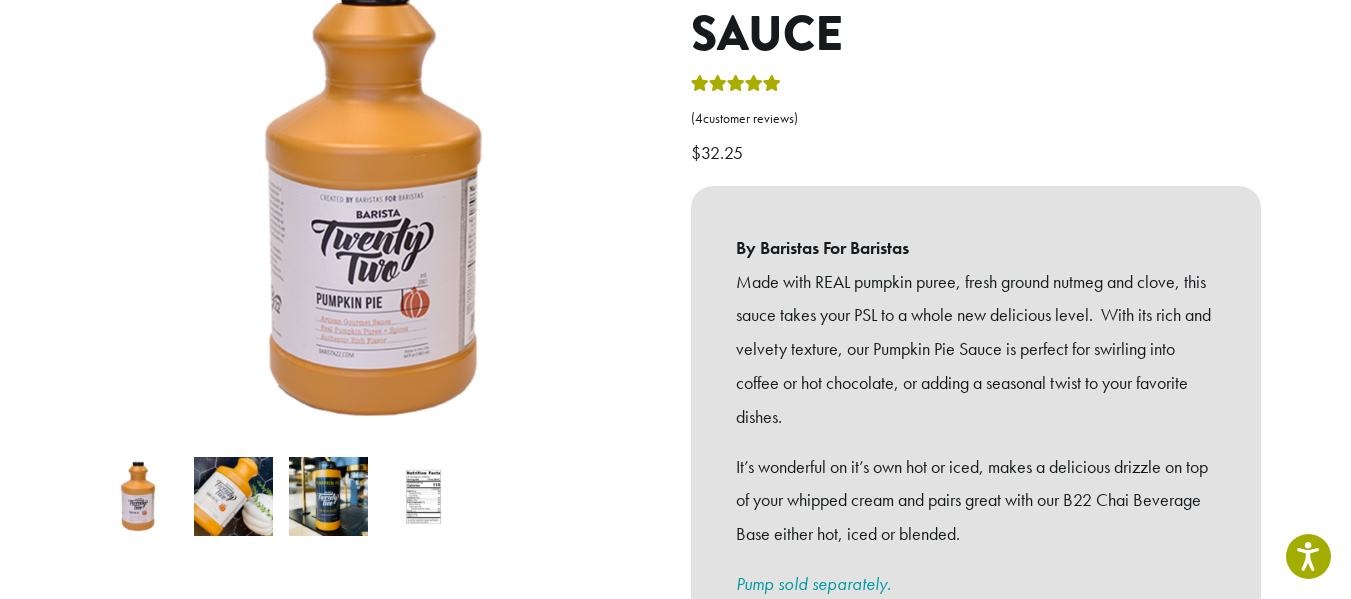 click at bounding box center [423, 496] 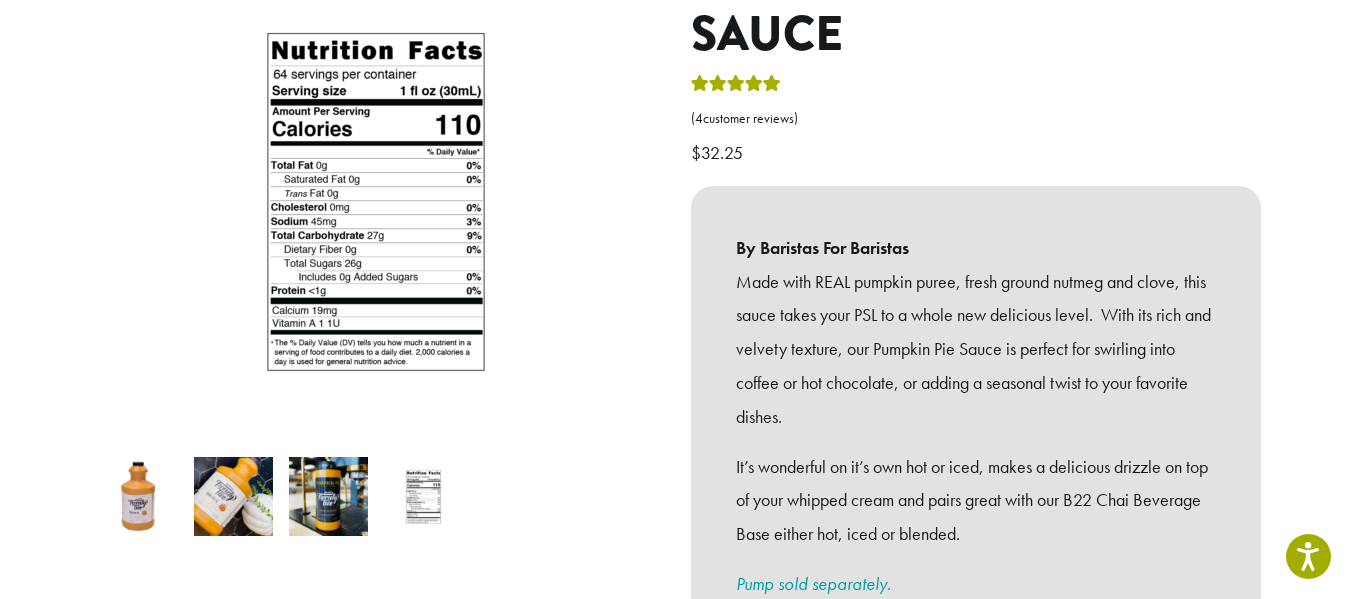 scroll, scrollTop: 0, scrollLeft: 0, axis: both 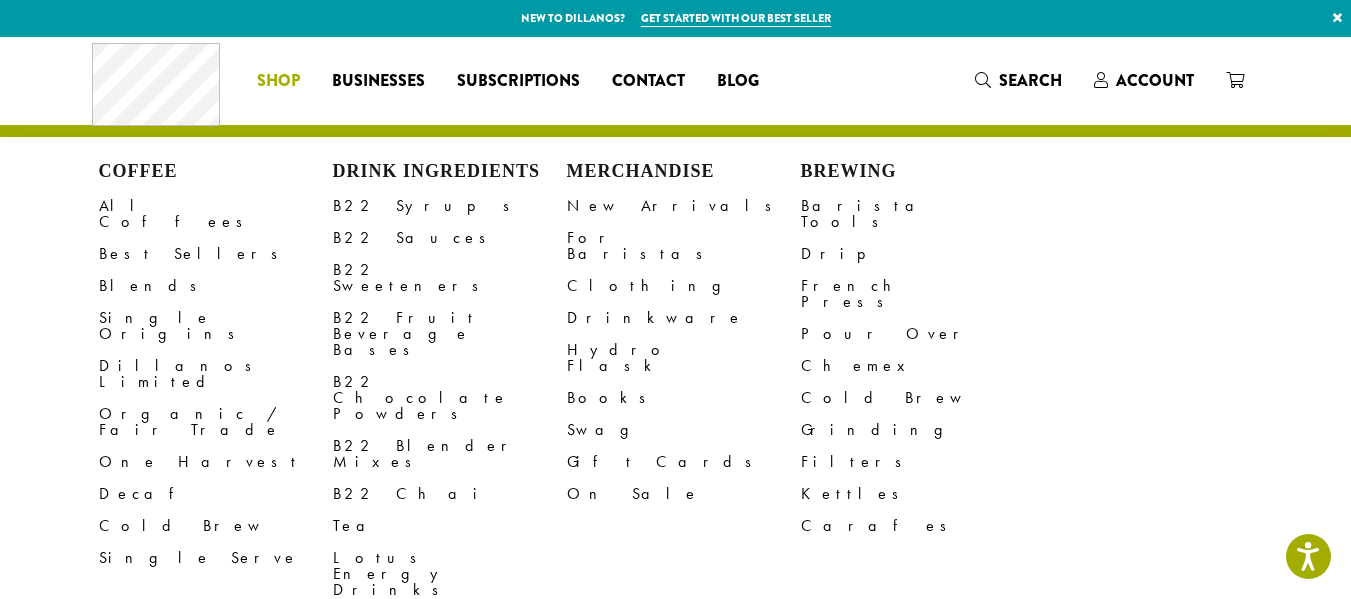 click on "Shop" at bounding box center [278, 81] 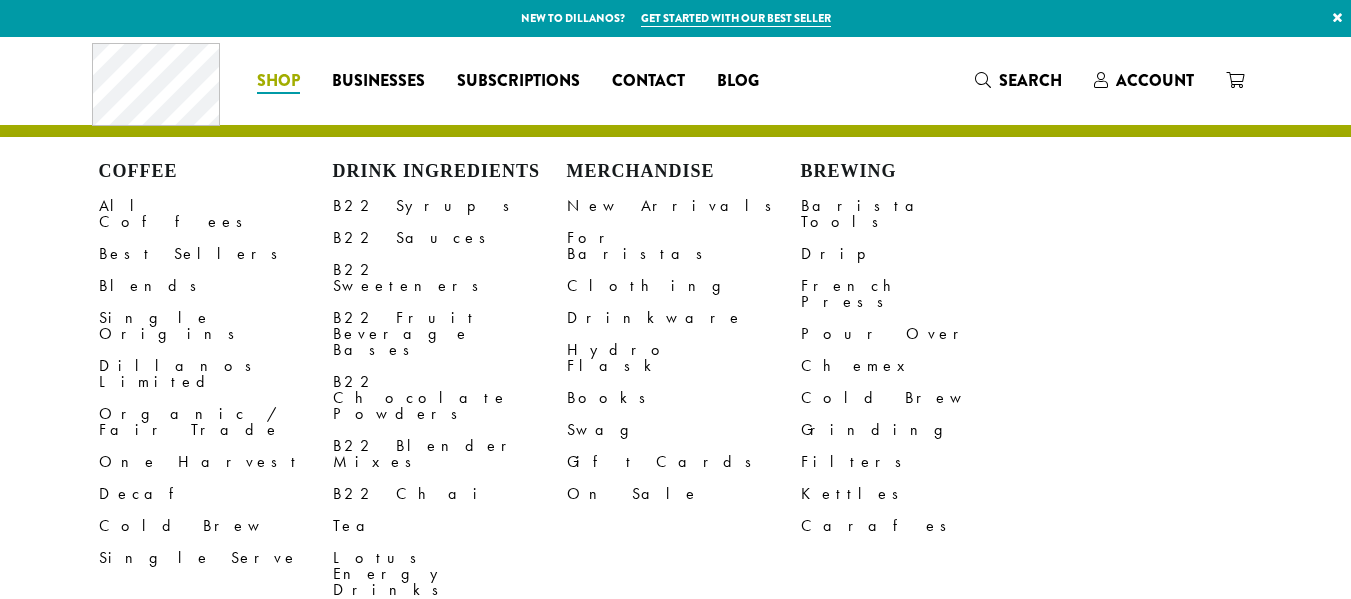 scroll, scrollTop: 0, scrollLeft: 0, axis: both 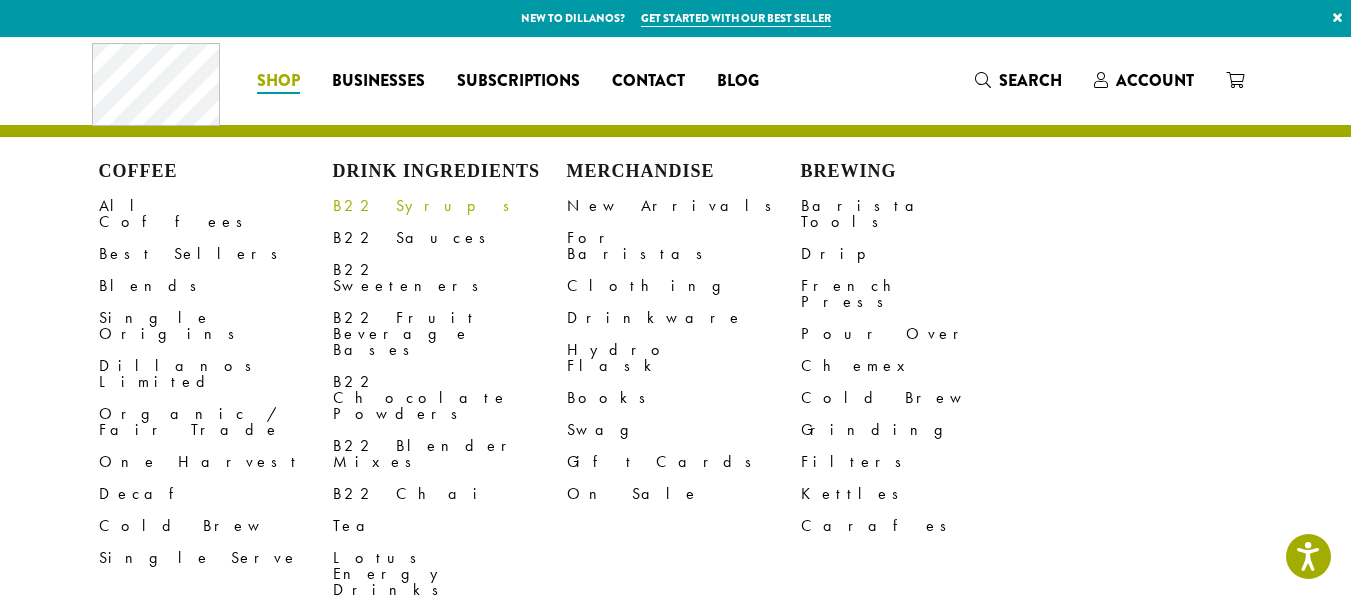 click on "B22 Syrups" at bounding box center [450, 206] 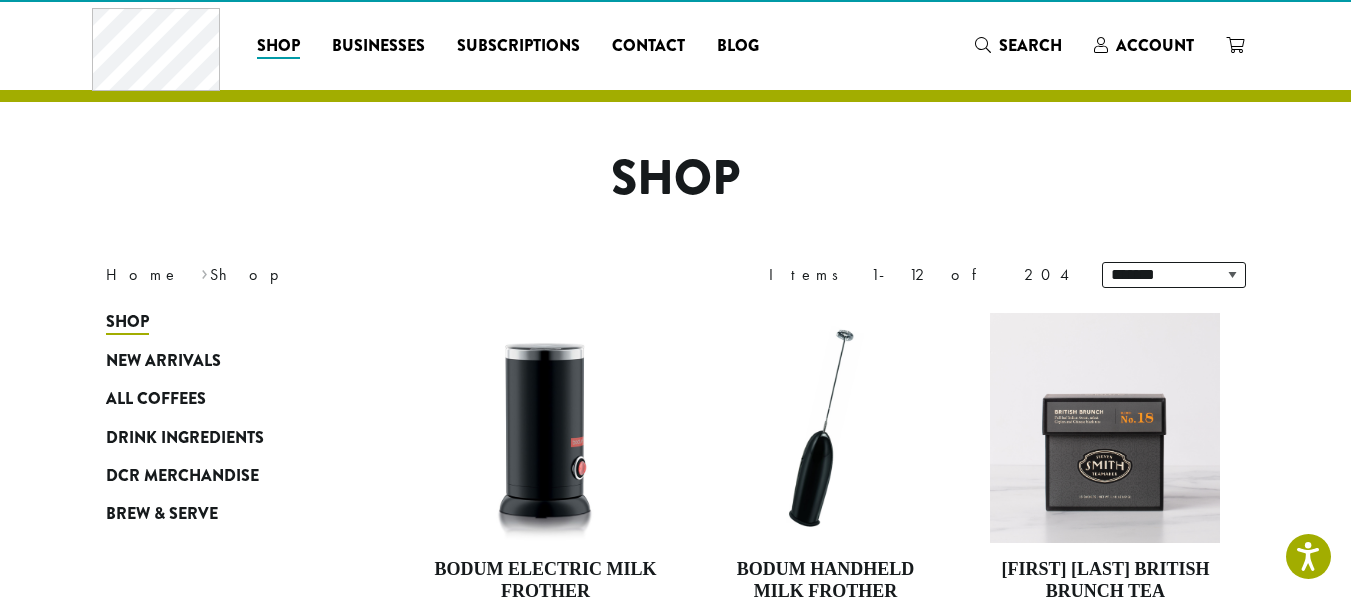 scroll, scrollTop: 0, scrollLeft: 0, axis: both 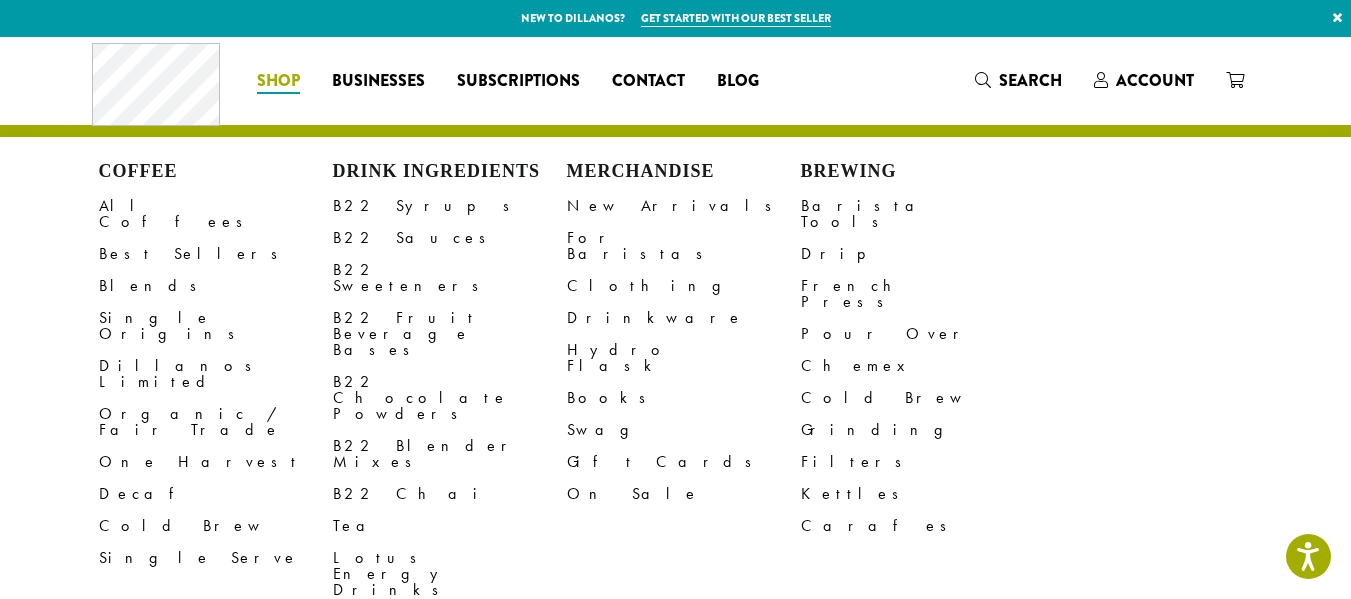 click on "Coffee All Coffees
Best Sellers
Blends
Single Origins
Dillanos Limited
Organic / Fair Trade
One Harvest
Decaf
Cold Brew
Single Serve
Drink Ingredients B22 Syrups
B22 Sauces
B22 Sweeteners
B22 Fruit Beverage Bases
B22 Chocolate Powders
B22 Blender Mixes
B22 Chai
Tea
Lotus Energy Drinks
Accessories
Merchandise New Arrivals
For Baristas
Clothing
Drinkware
Hydro Flask
Books
Swag
Gift Cards
On Sale
Brewing Barista Tools
Drip
French Press
Pour Over
Chemex
Cold Brew
Grinding
Filters
Kettles
Carafes
Shop" at bounding box center (278, 81) 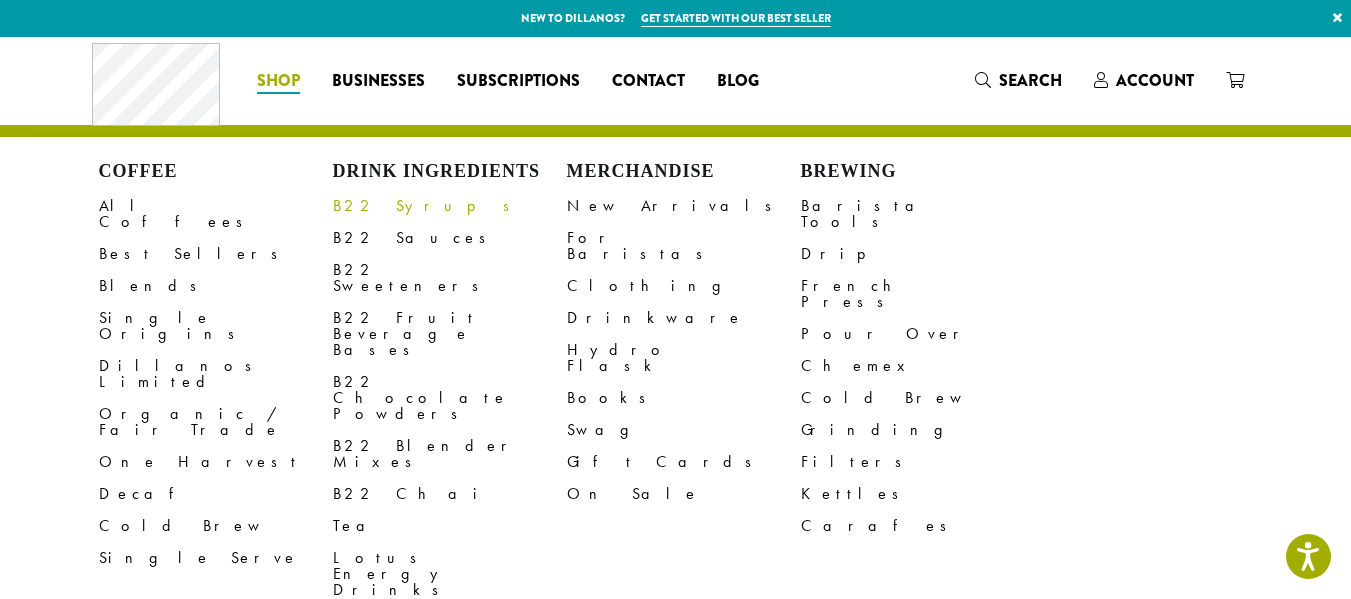 click on "B22 Syrups" at bounding box center (450, 206) 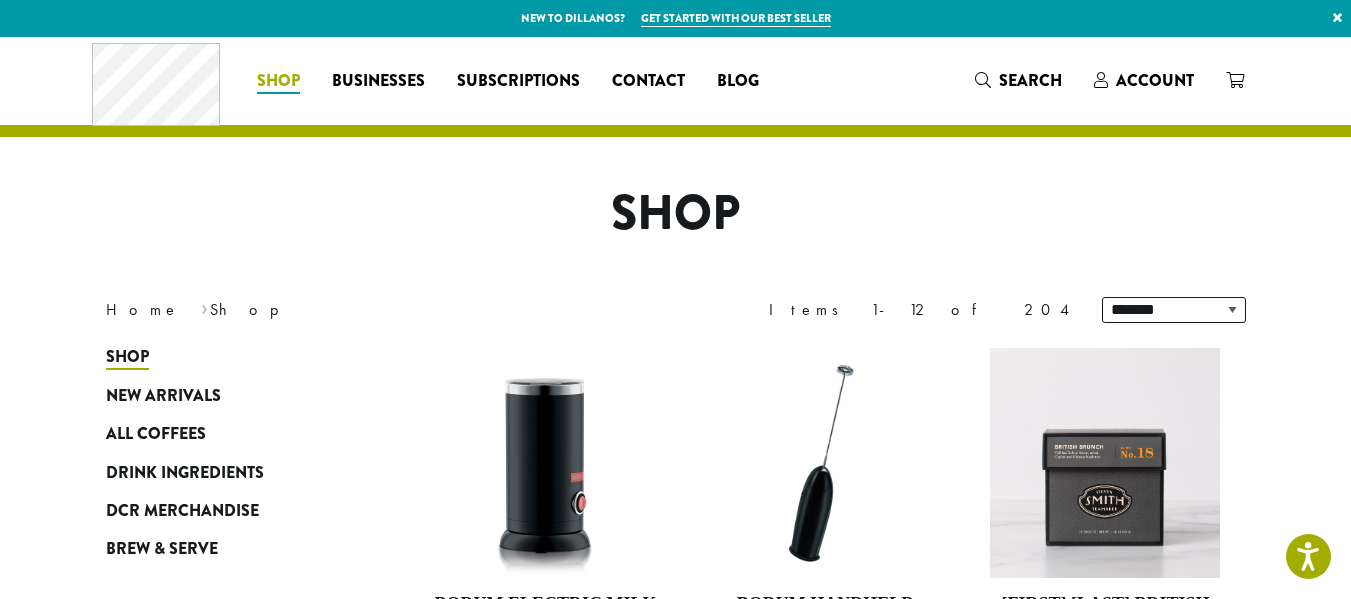 click on "Coffee All Coffees
Best Sellers
Blends
Single Origins
Dillanos Limited
Organic / Fair Trade
One Harvest
Decaf
Cold Brew
Single Serve
Drink Ingredients B22 Syrups
B22 Sauces
B22 Sweeteners
B22 Fruit Beverage Bases
B22 Chocolate Powders
B22 Blender Mixes
B22 Chai
Tea
Lotus Energy Drinks
Accessories
Merchandise New Arrivals
For Baristas
Clothing
Drinkware
Hydro Flask
Books
Swag
Gift Cards
On Sale
Brewing Barista Tools
Drip
French Press
Pour Over
Chemex
Cold Brew
Grinding
Filters
Kettles
Carafes
Shop" at bounding box center (278, 81) 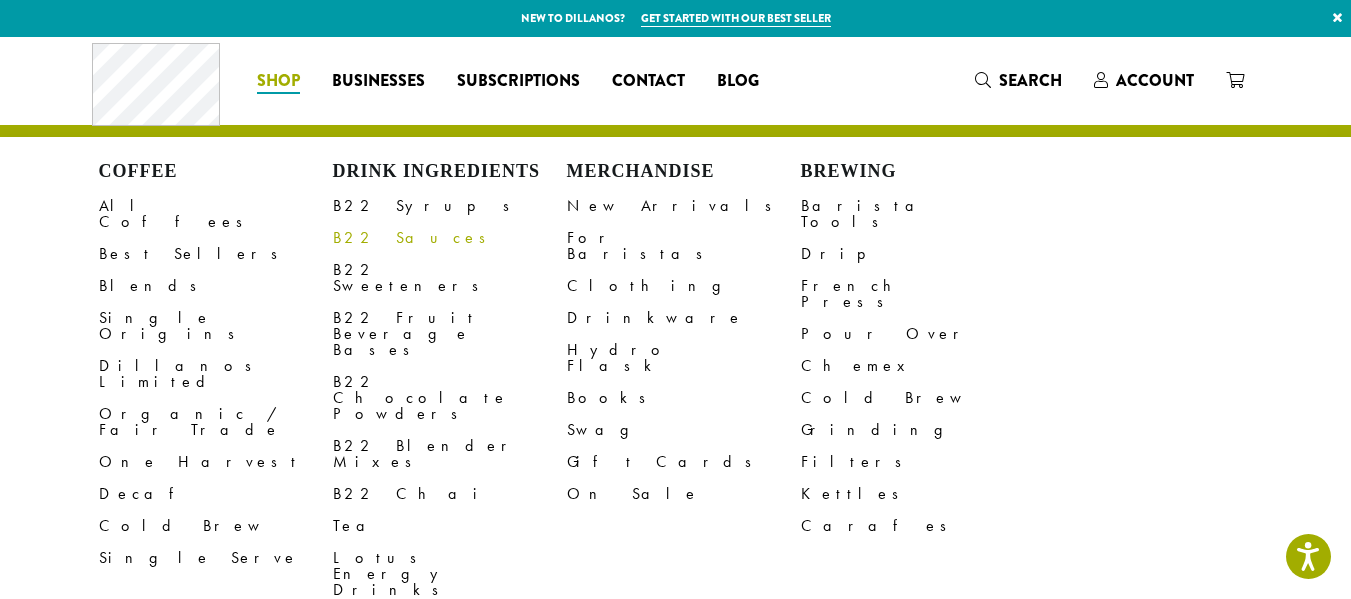 click on "B22 Sauces" at bounding box center (450, 238) 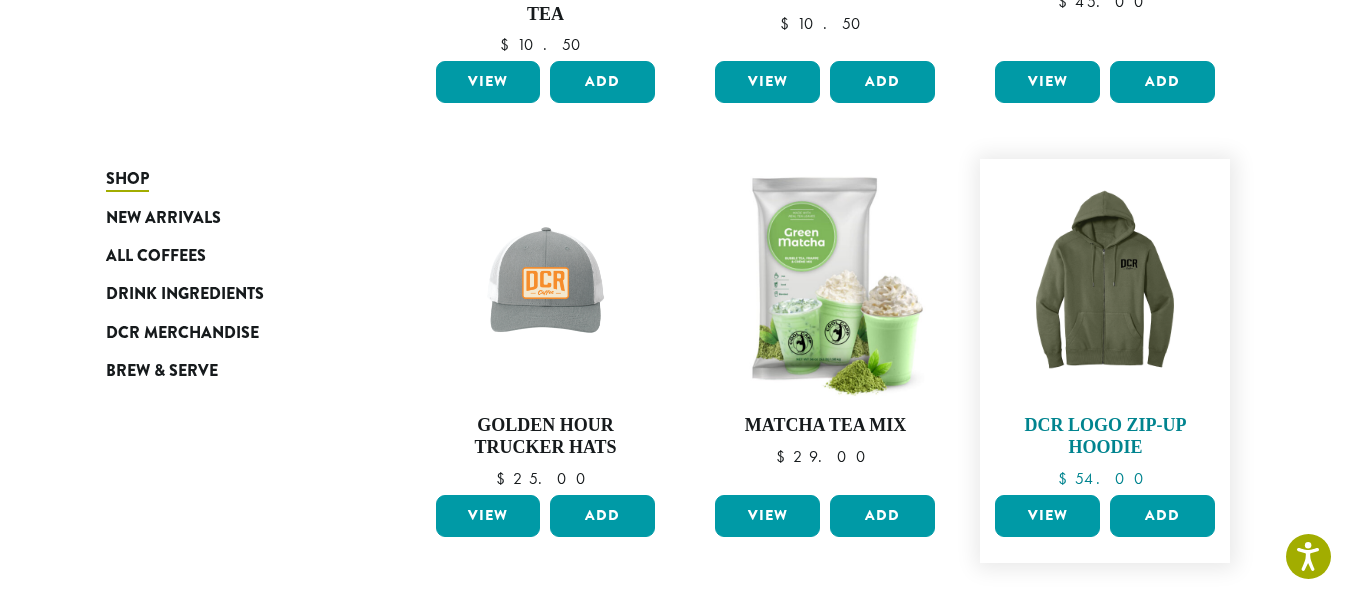 scroll, scrollTop: 1682, scrollLeft: 0, axis: vertical 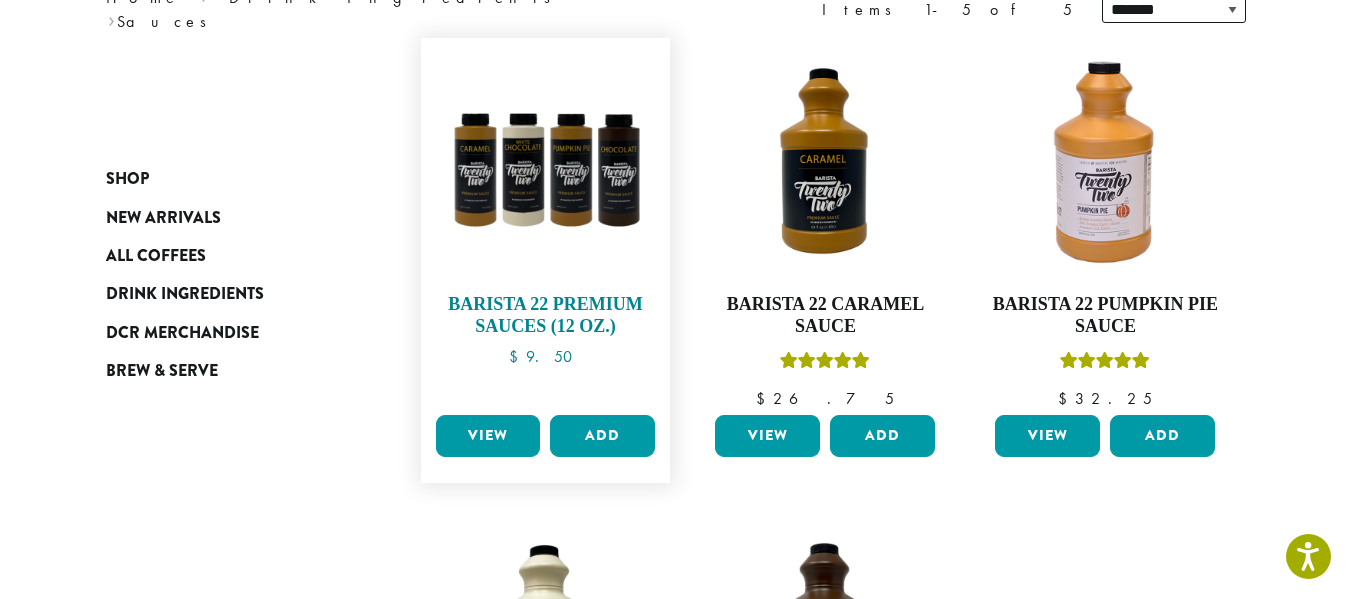 click at bounding box center [545, 163] 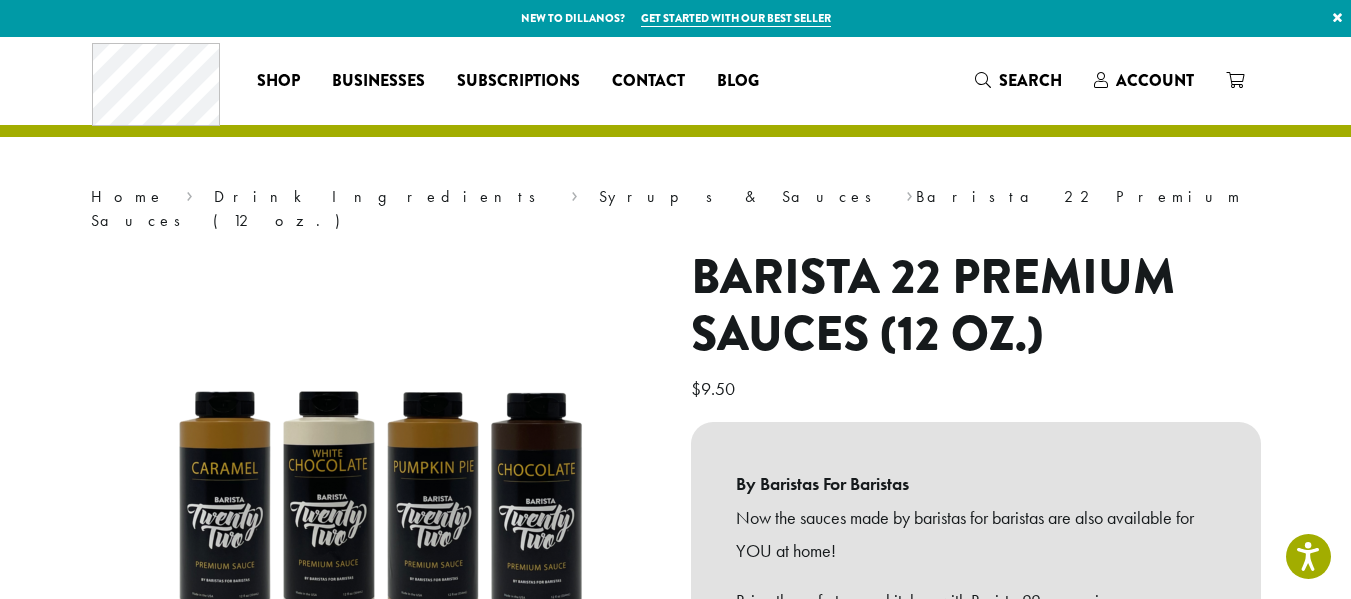 scroll, scrollTop: 400, scrollLeft: 0, axis: vertical 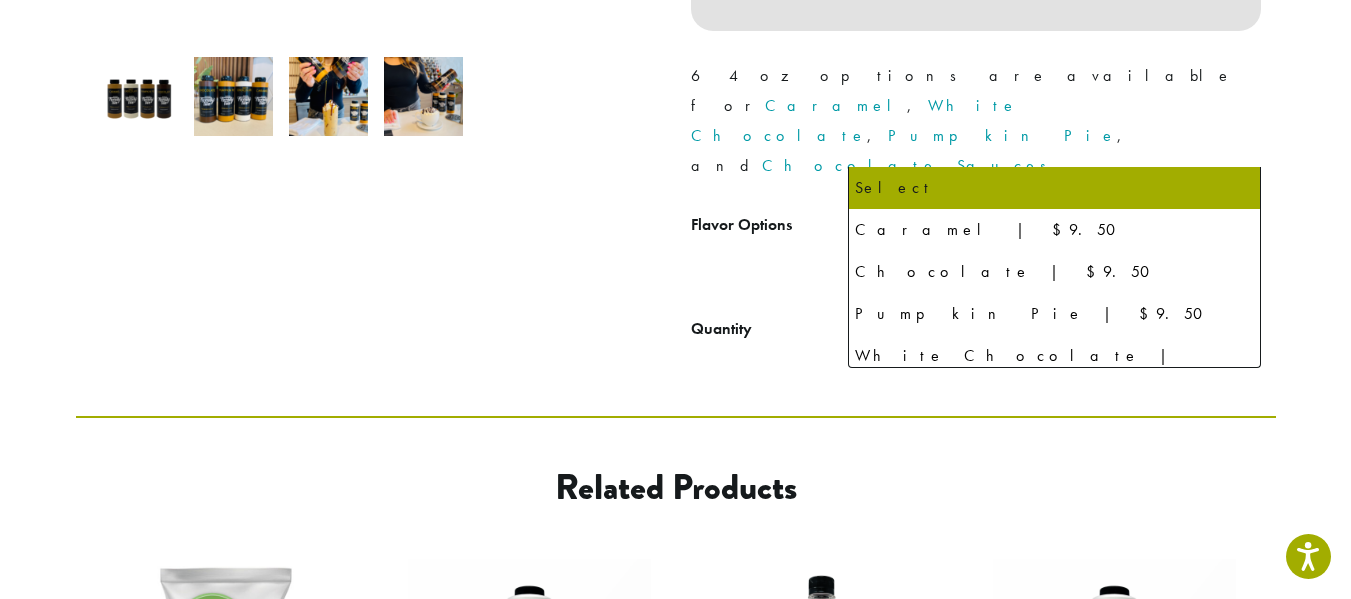 click on "Select" 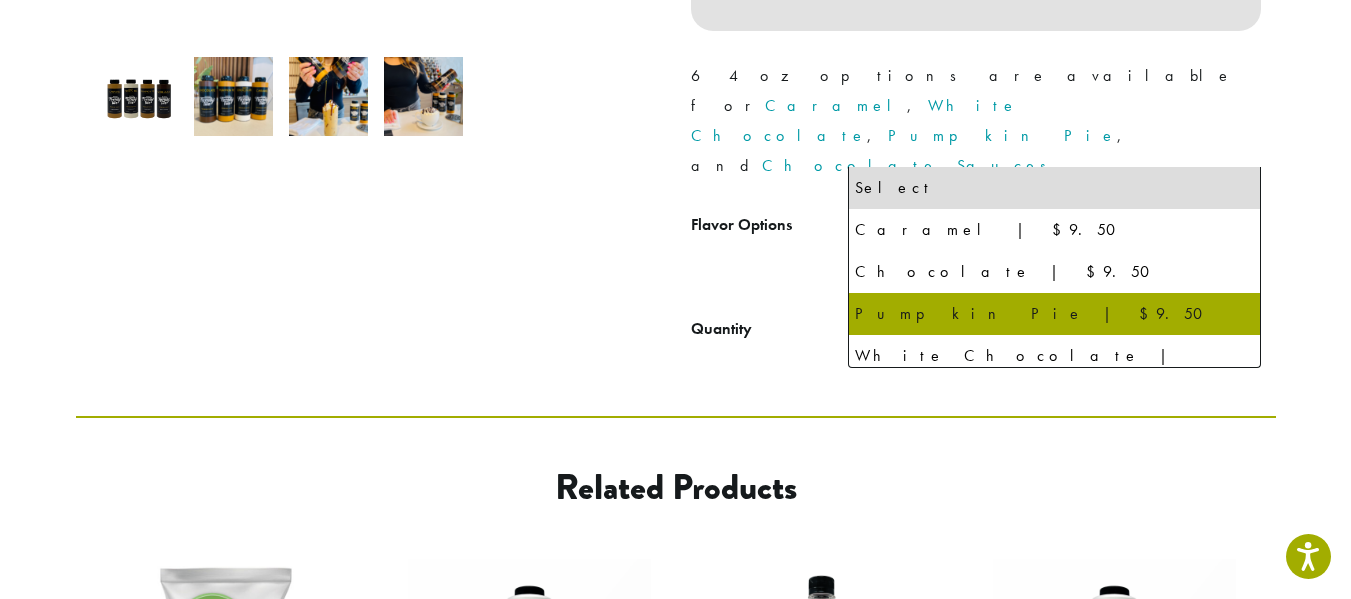 select on "**********" 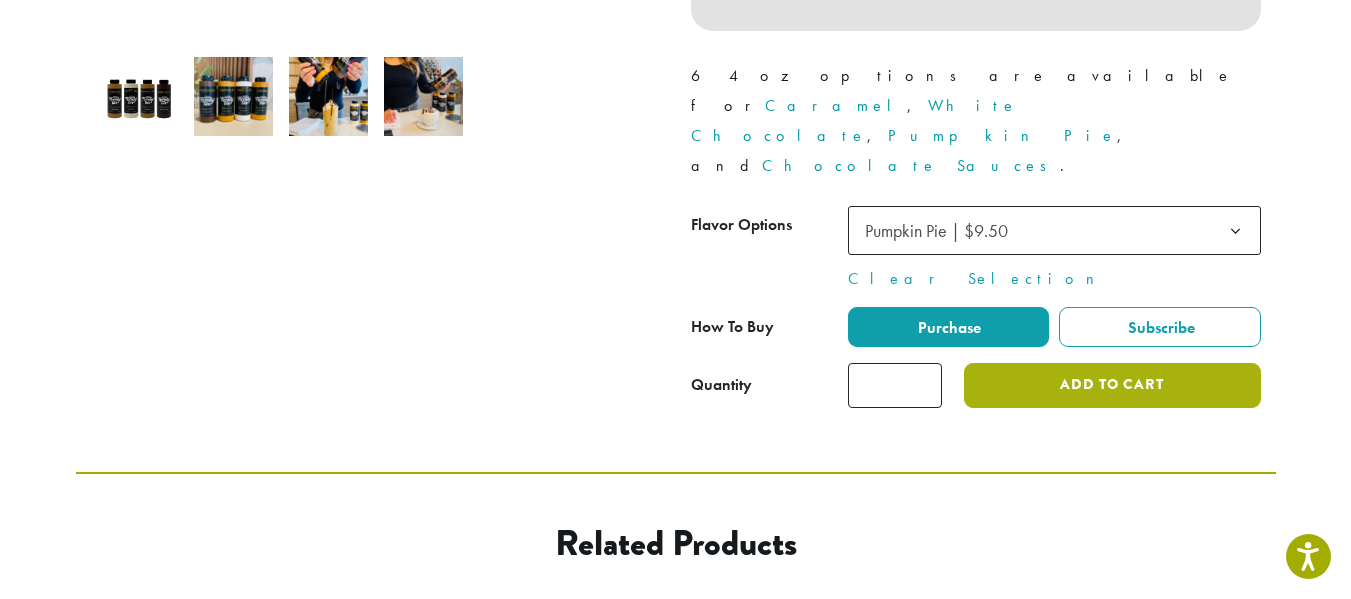 click on "Add to cart" 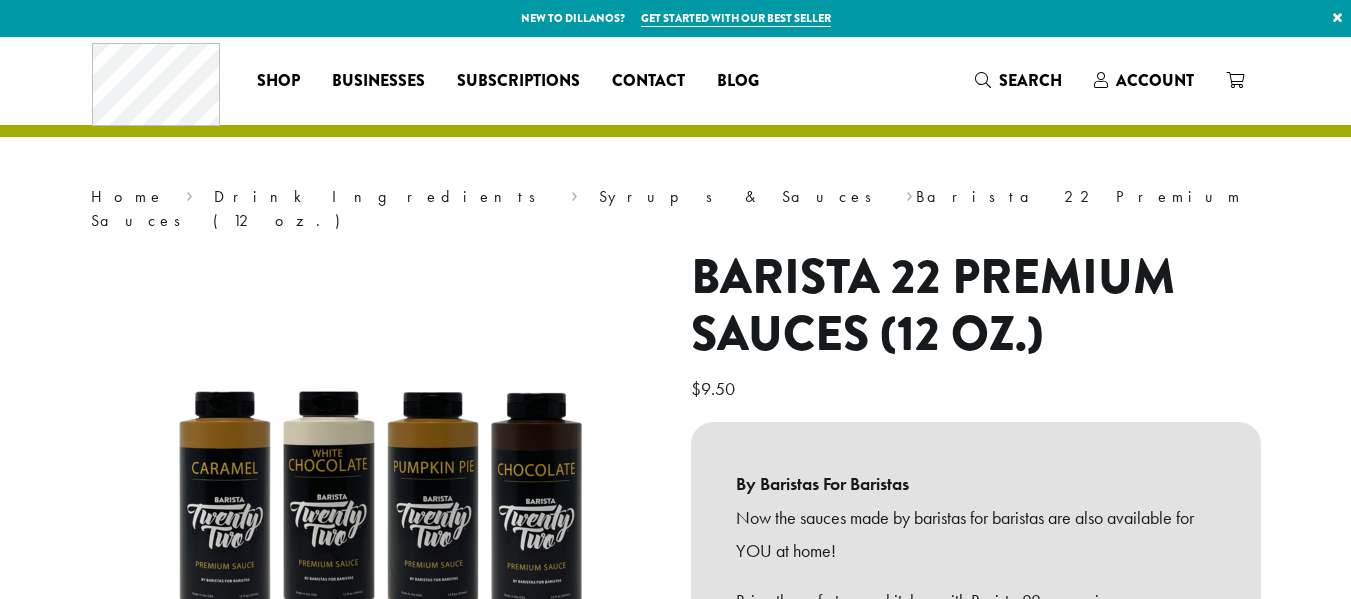 scroll, scrollTop: 0, scrollLeft: 0, axis: both 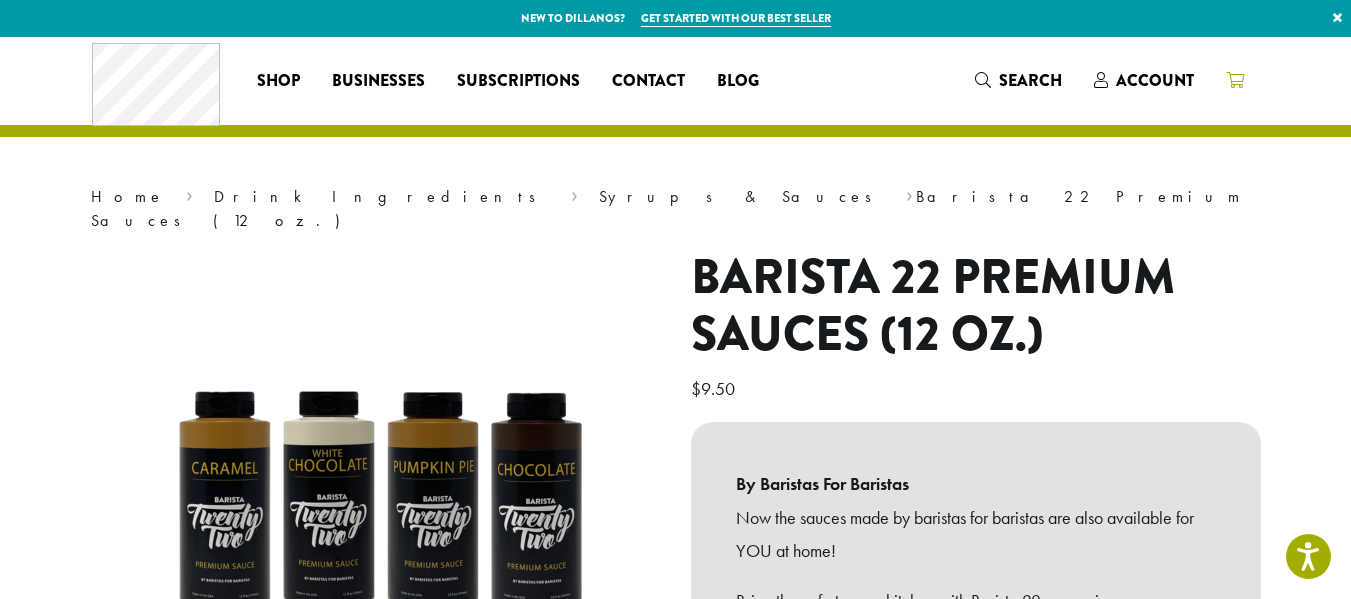 click at bounding box center (1235, 80) 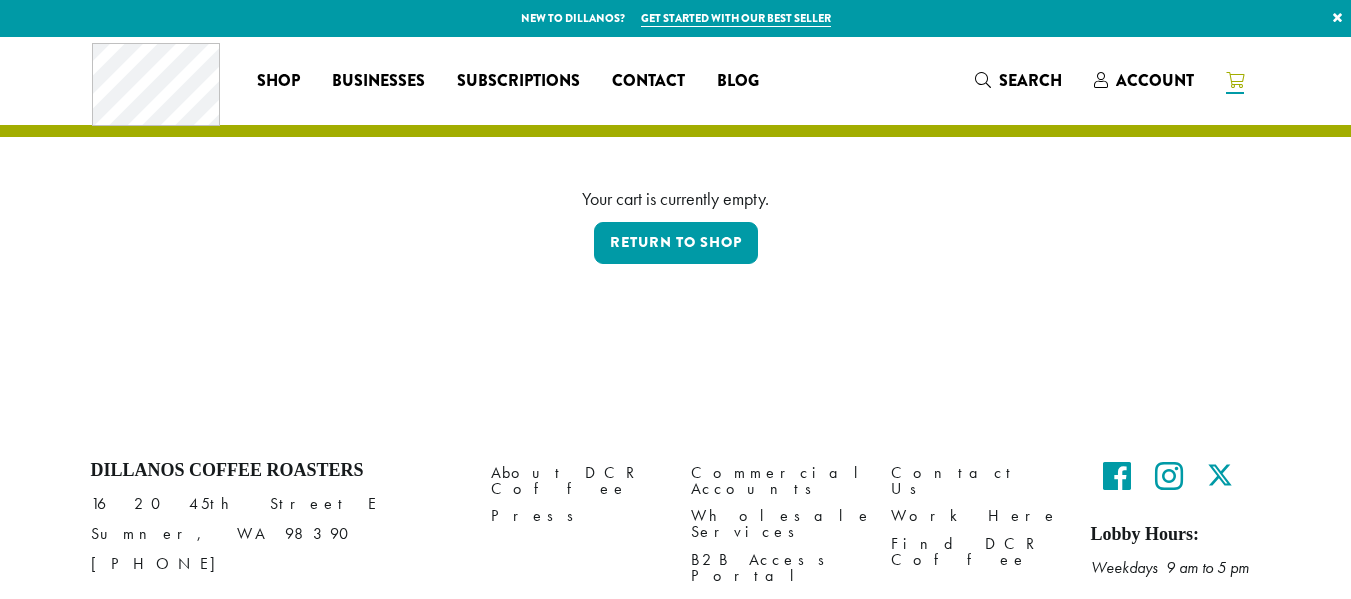 scroll, scrollTop: 0, scrollLeft: 0, axis: both 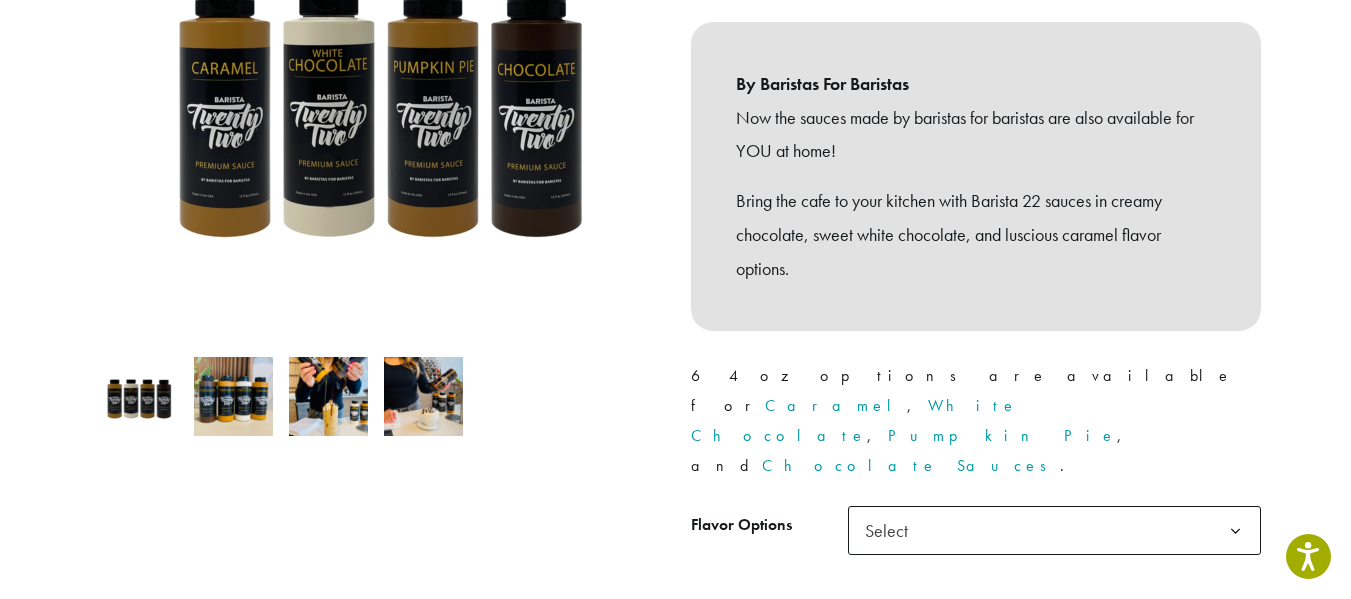 click on "Select" 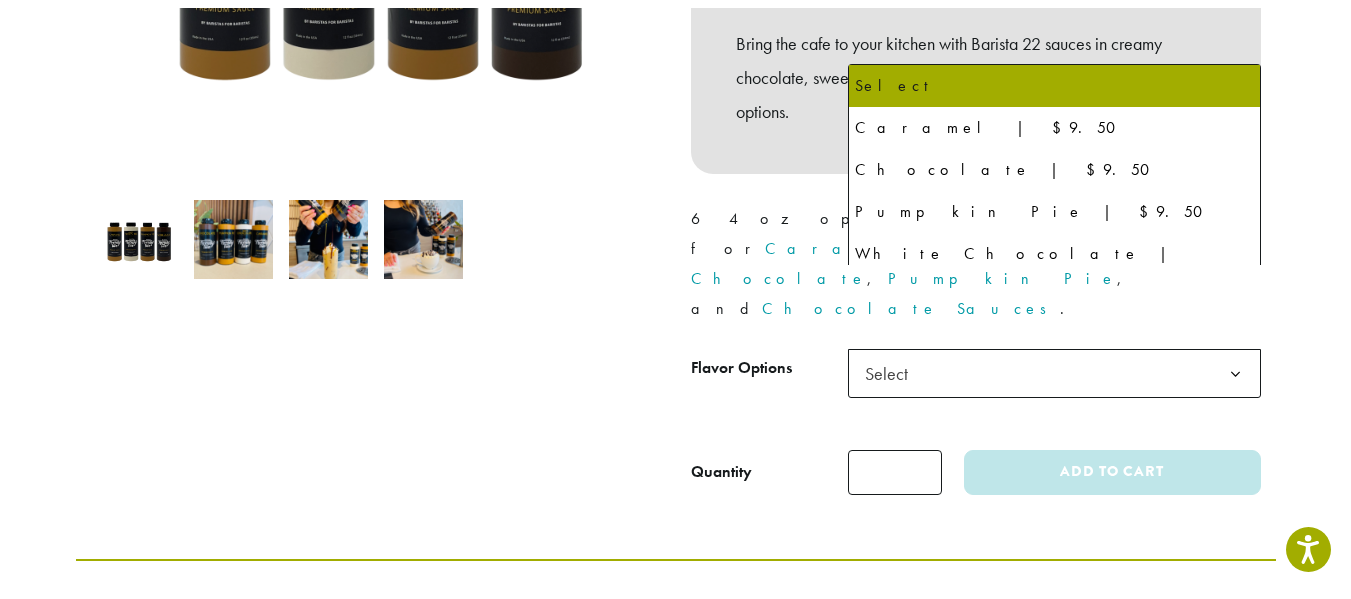 scroll, scrollTop: 600, scrollLeft: 0, axis: vertical 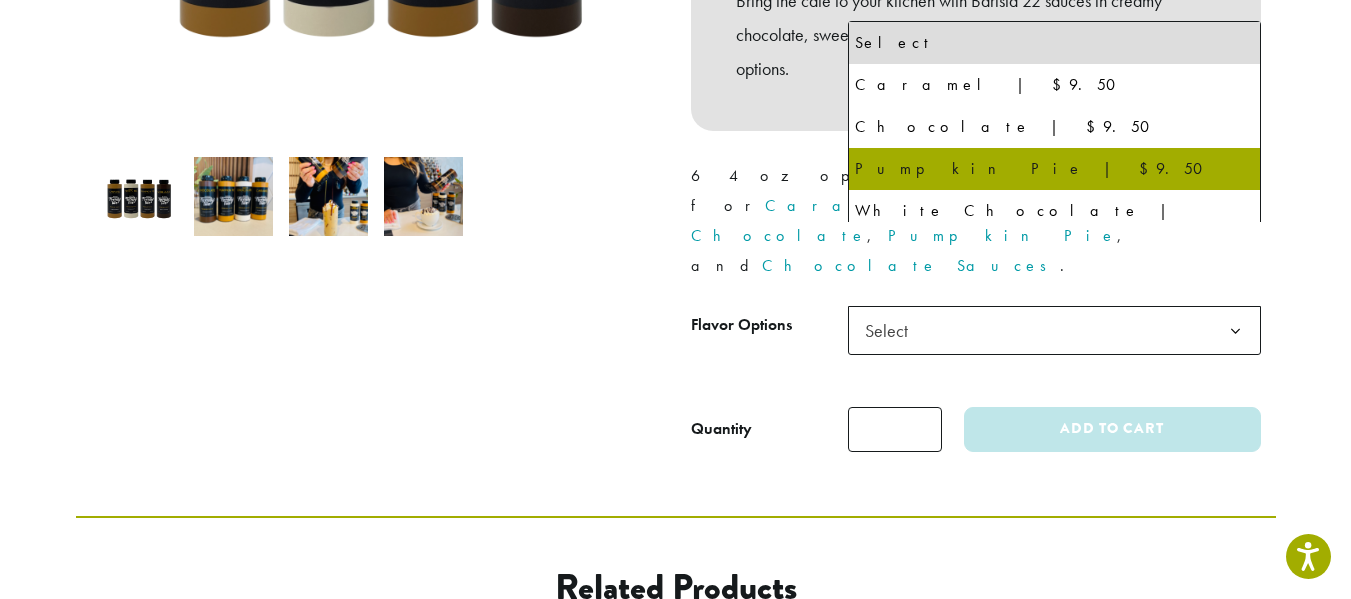 select on "**********" 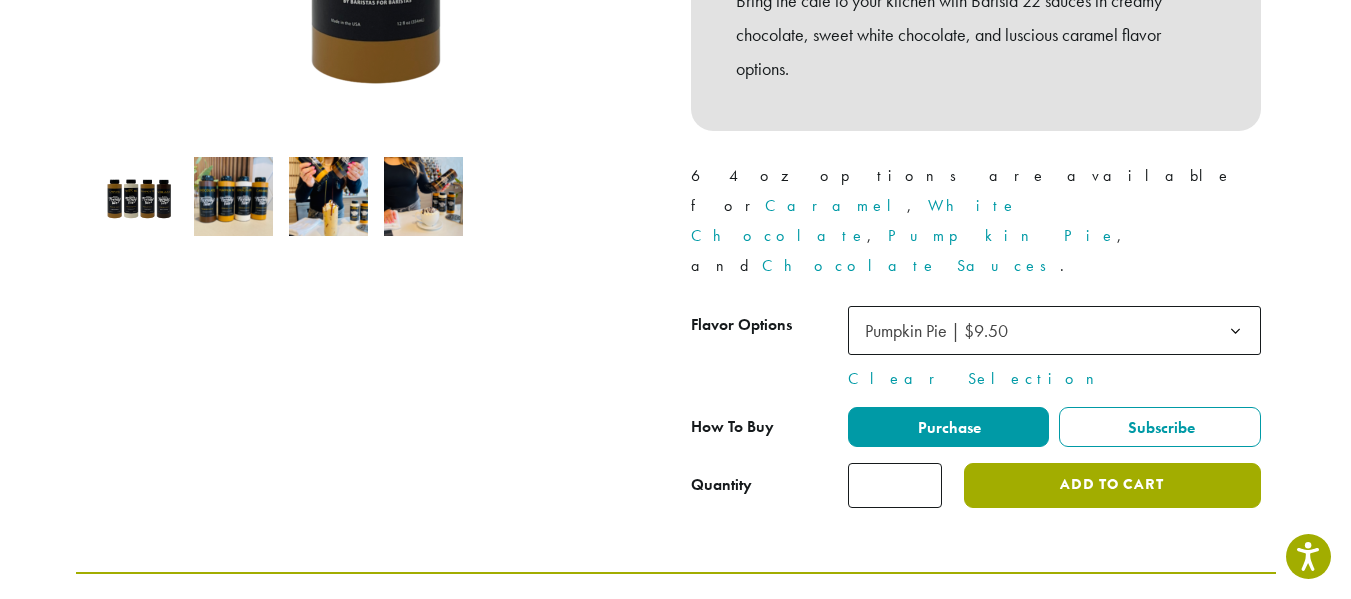 click on "Add to cart" 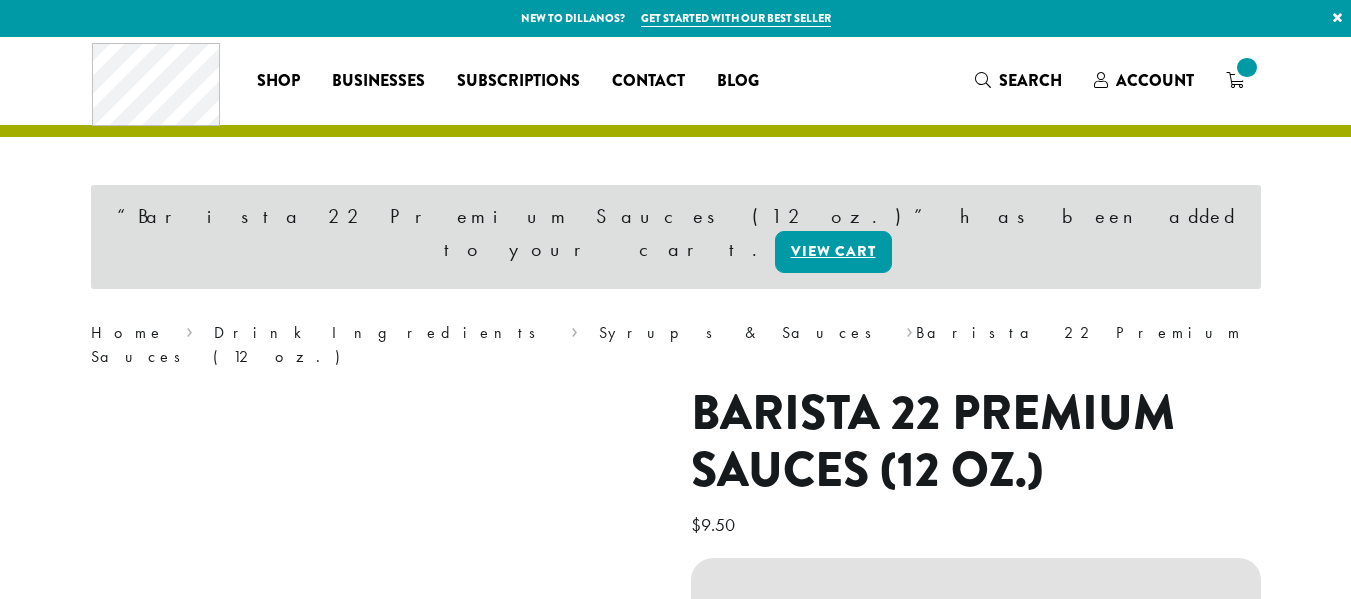 scroll, scrollTop: 0, scrollLeft: 0, axis: both 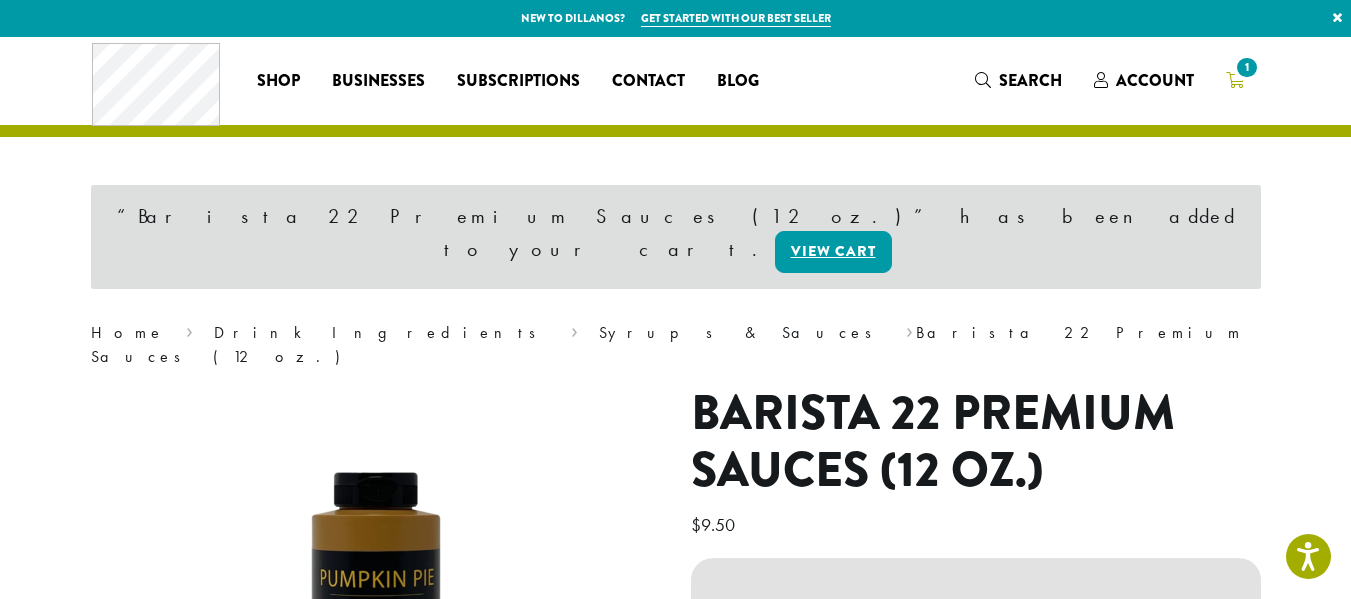 click on "1" at bounding box center (1235, 80) 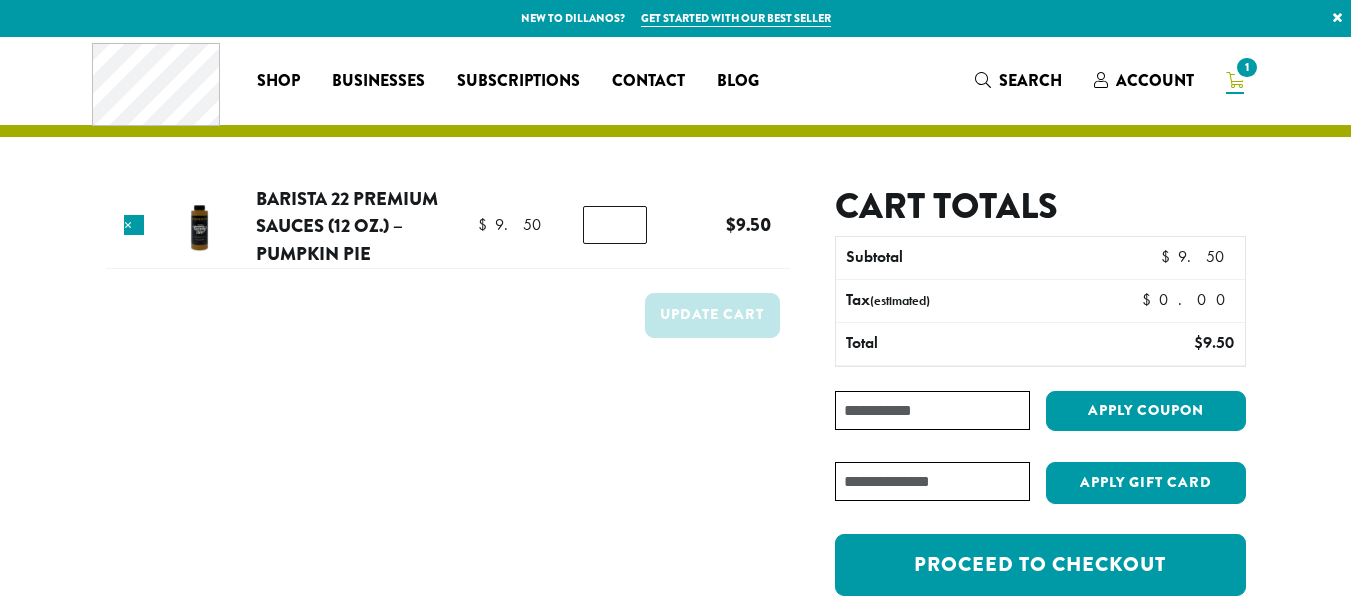 scroll, scrollTop: 0, scrollLeft: 0, axis: both 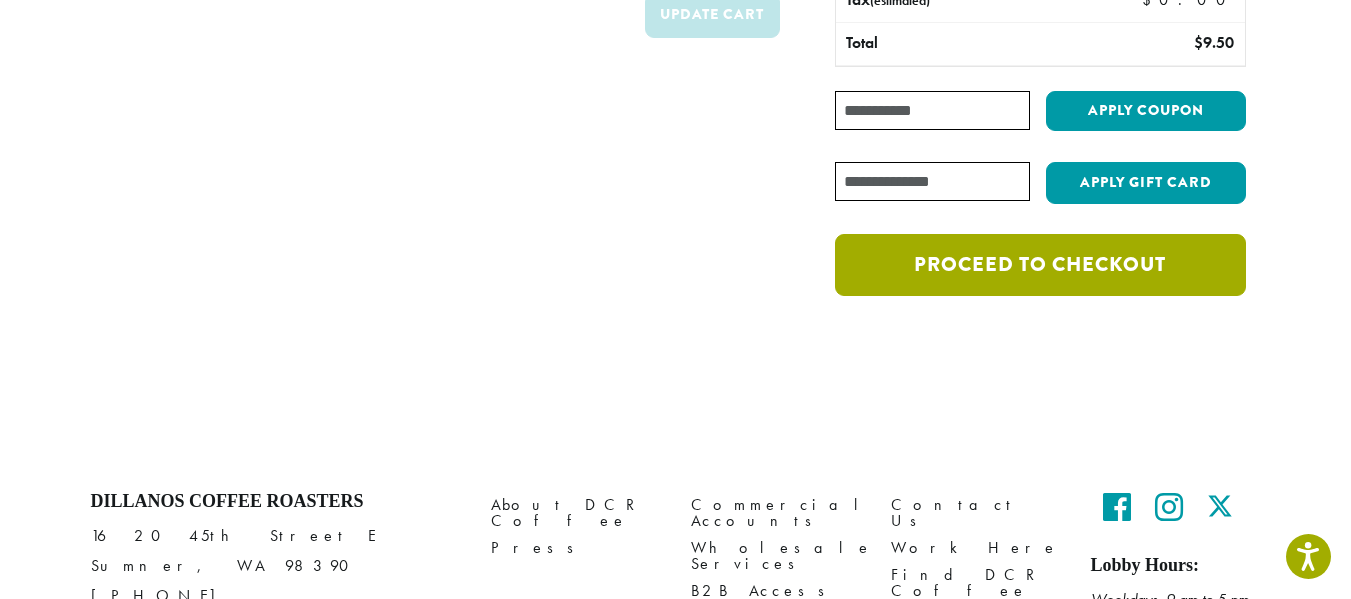 click on "Proceed to checkout" at bounding box center (1040, 265) 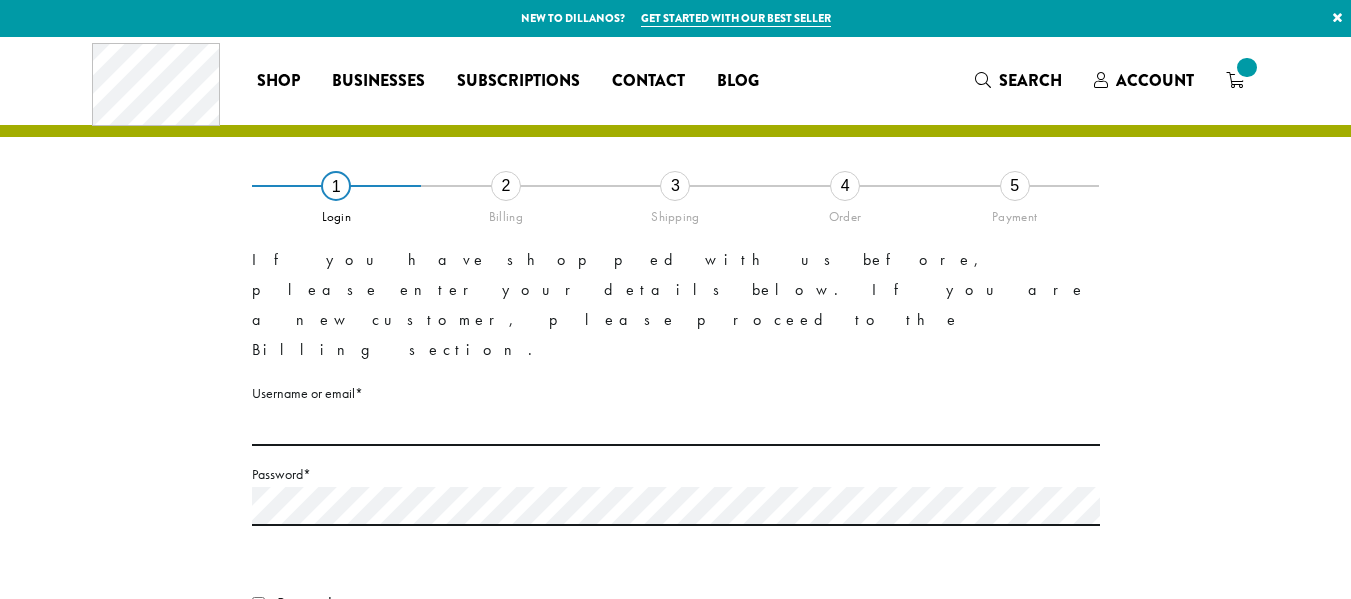 scroll, scrollTop: 0, scrollLeft: 0, axis: both 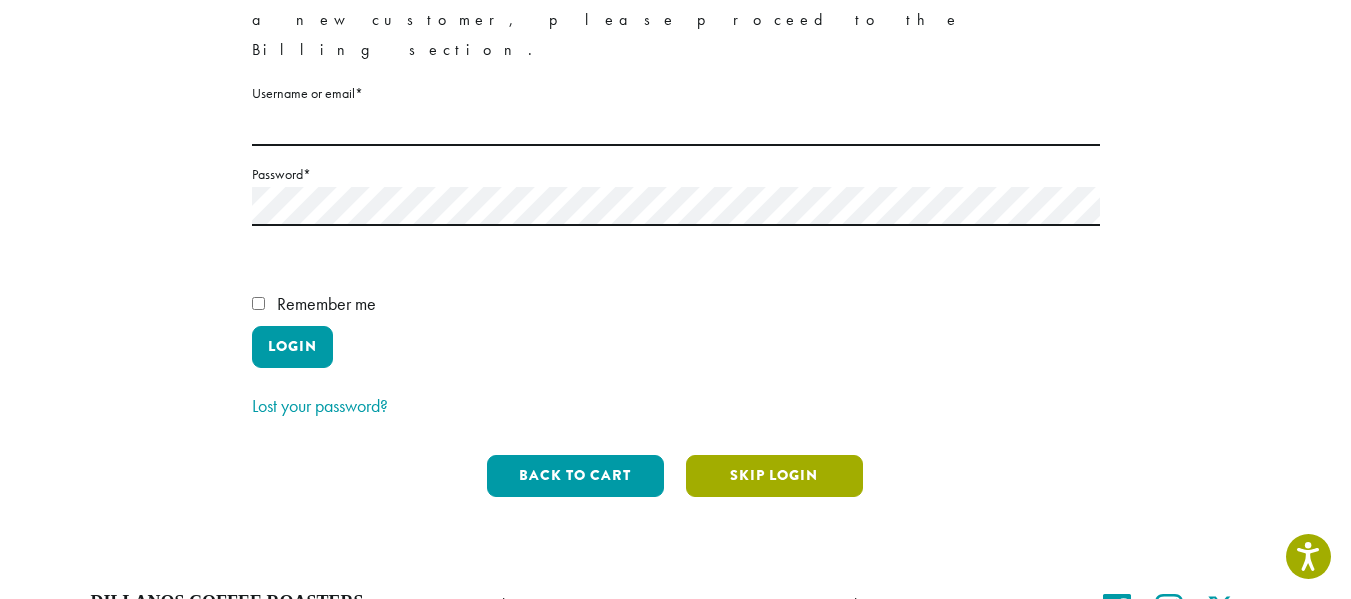 click on "Skip Login" at bounding box center (774, 476) 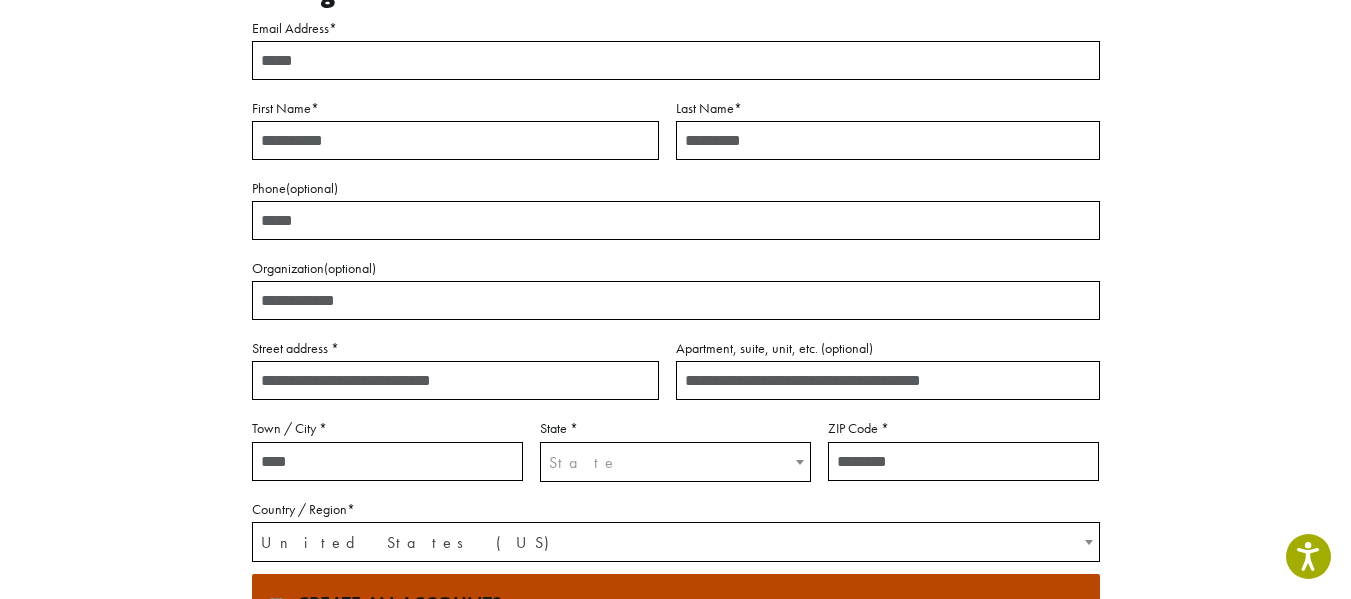 scroll, scrollTop: 76, scrollLeft: 0, axis: vertical 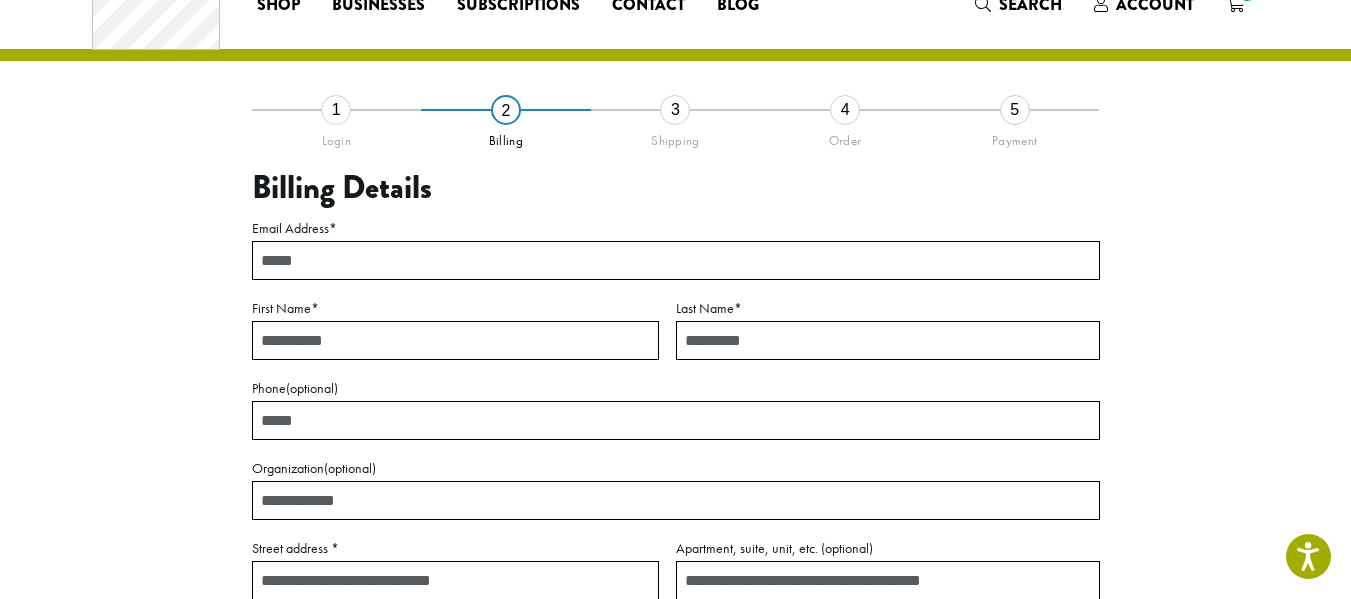 click on "Email Address  *" at bounding box center (676, 260) 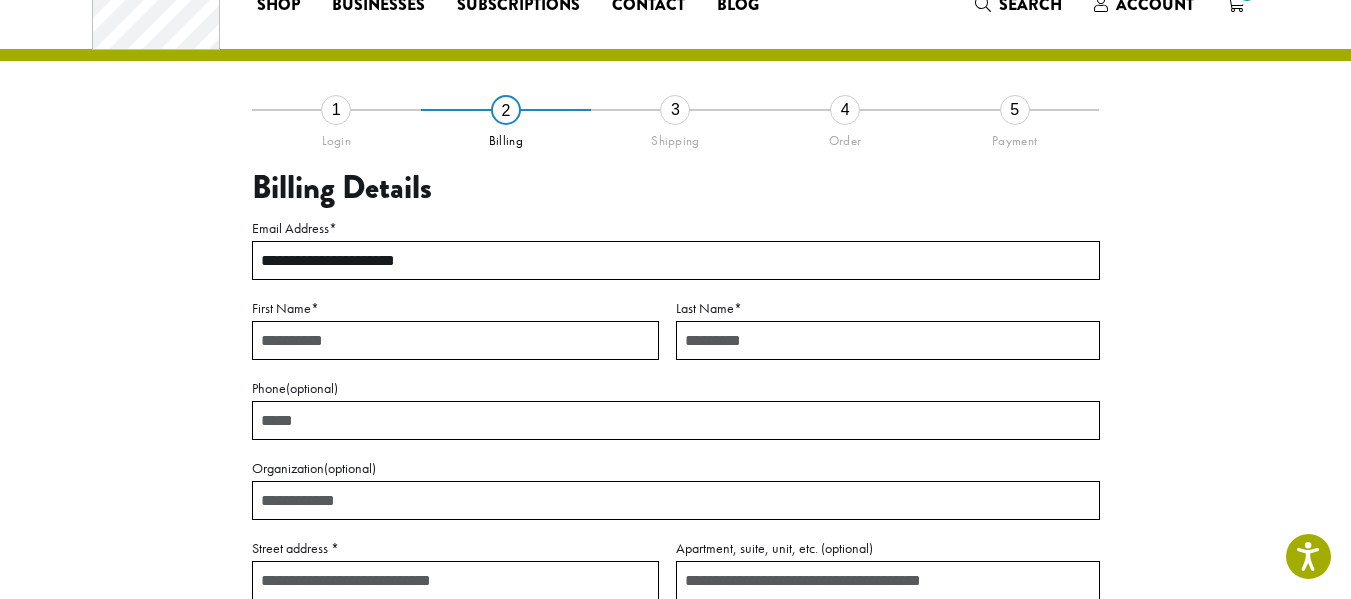 type on "**********" 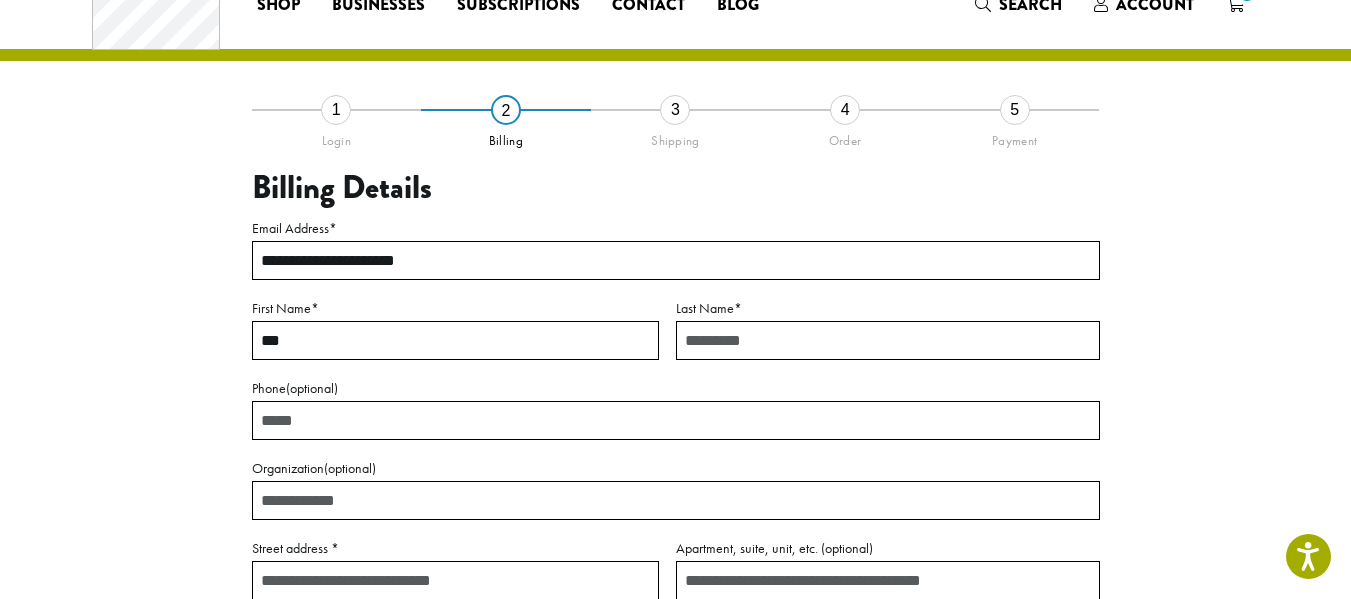 type on "***" 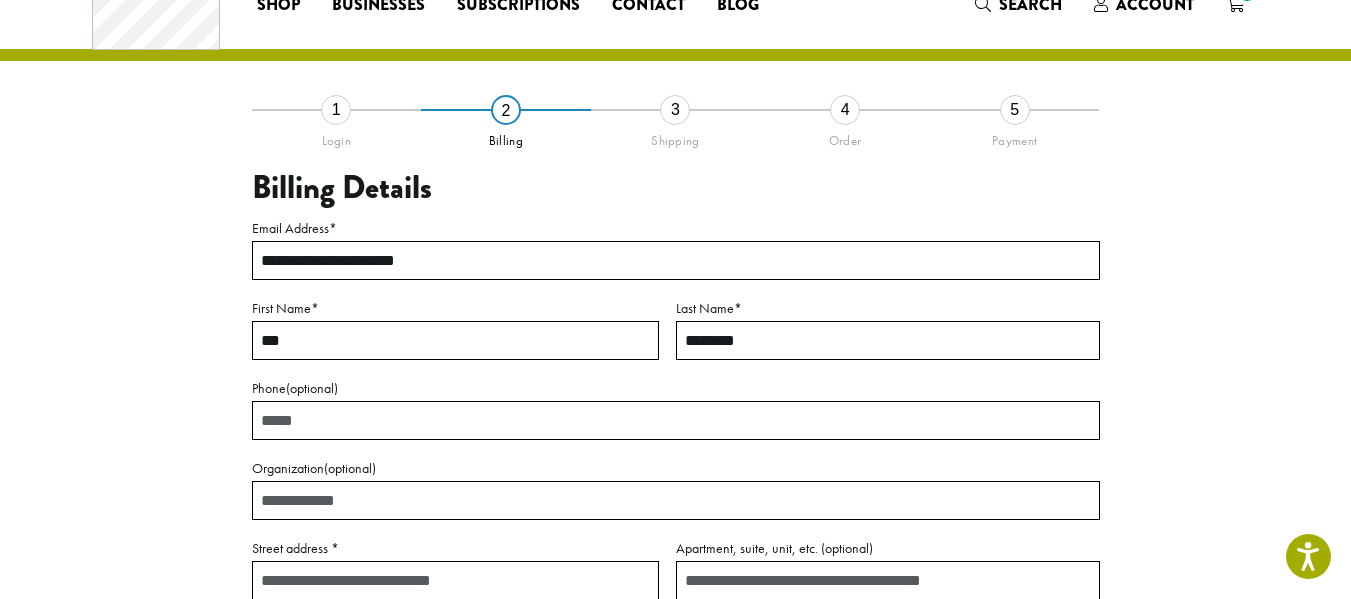 type on "********" 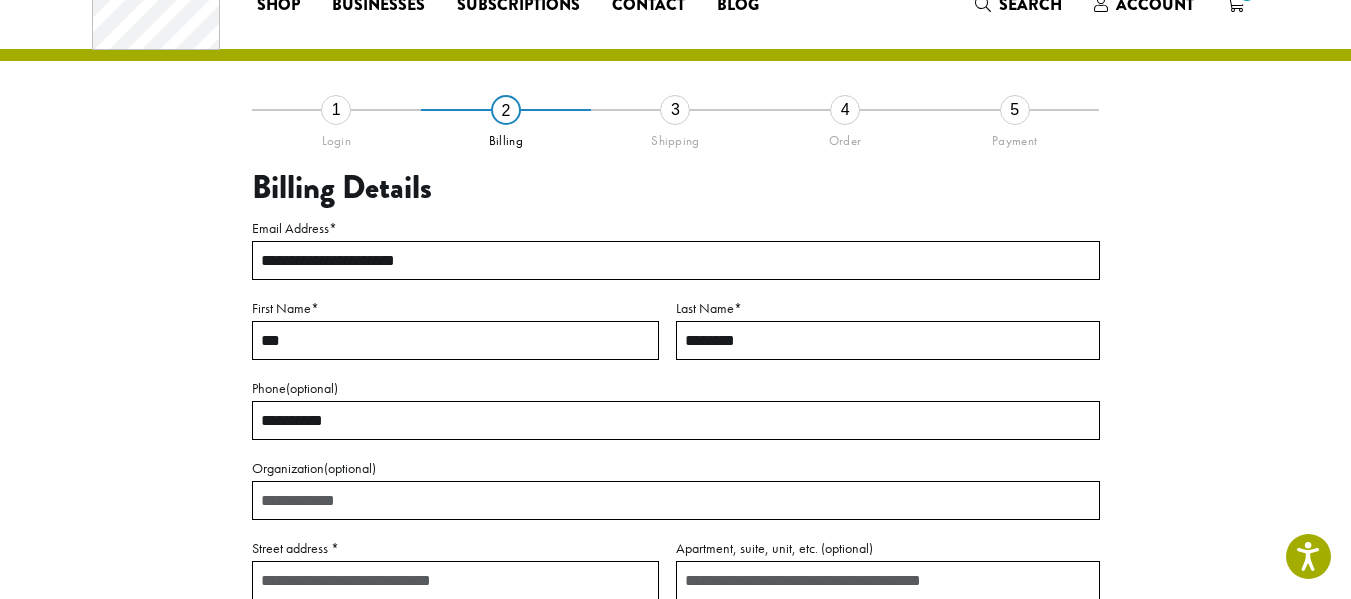 type on "**********" 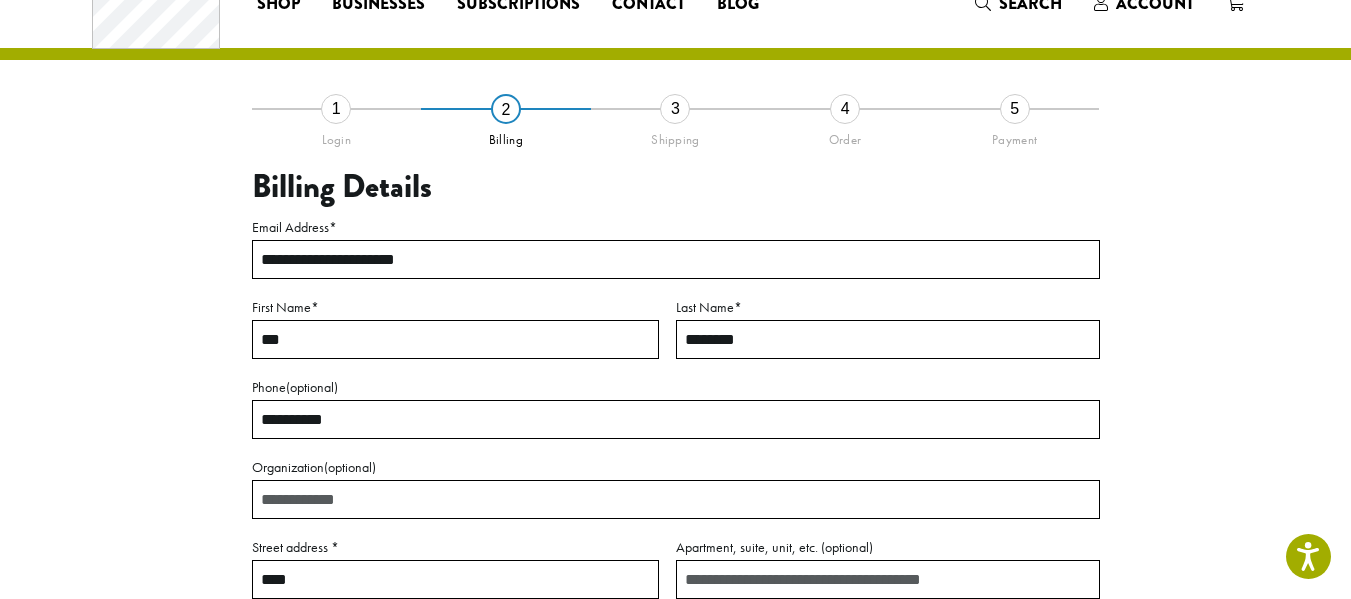 type on "**********" 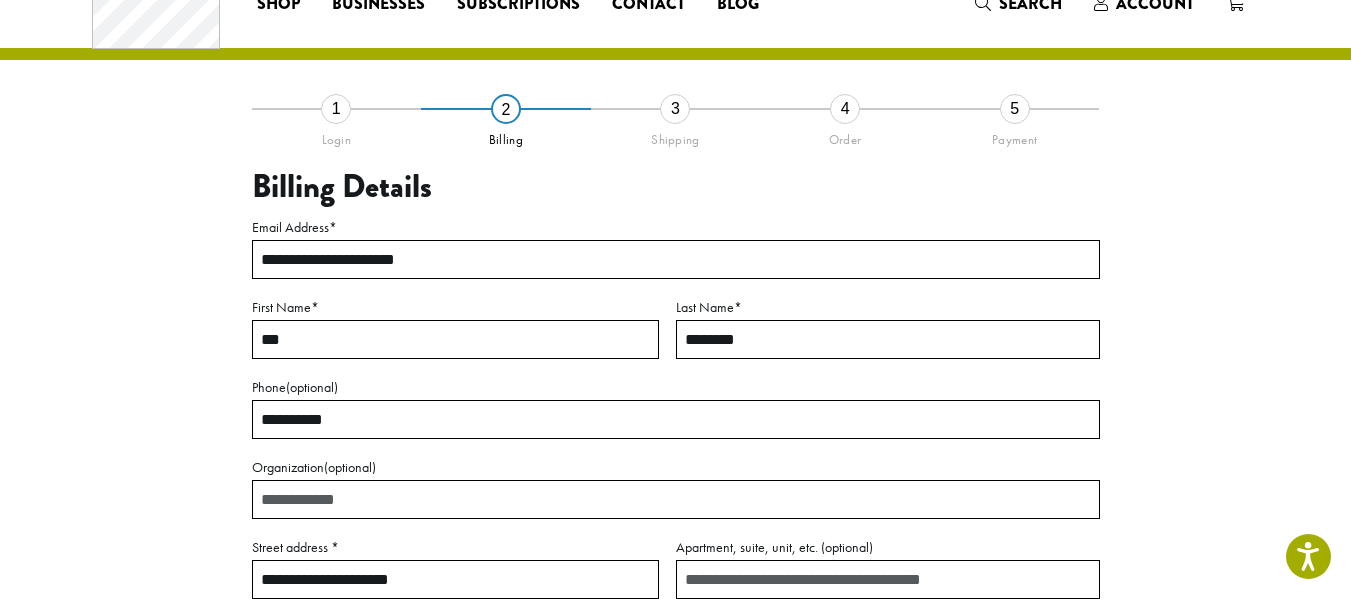 type on "*******" 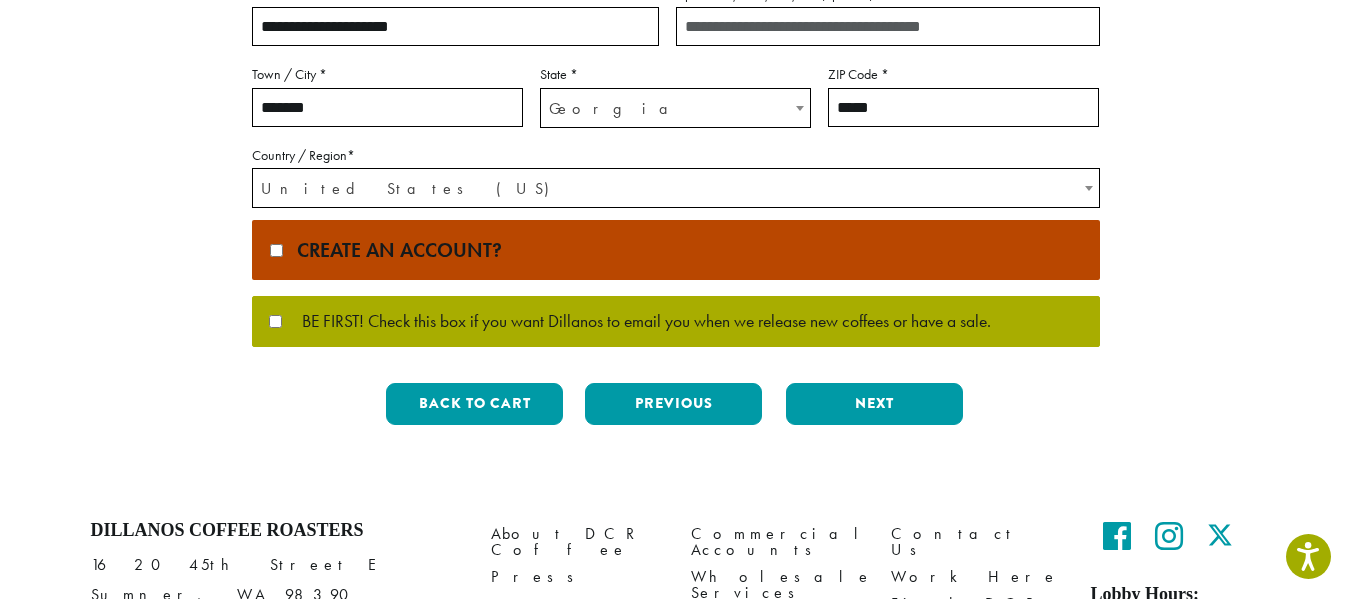 scroll, scrollTop: 638, scrollLeft: 0, axis: vertical 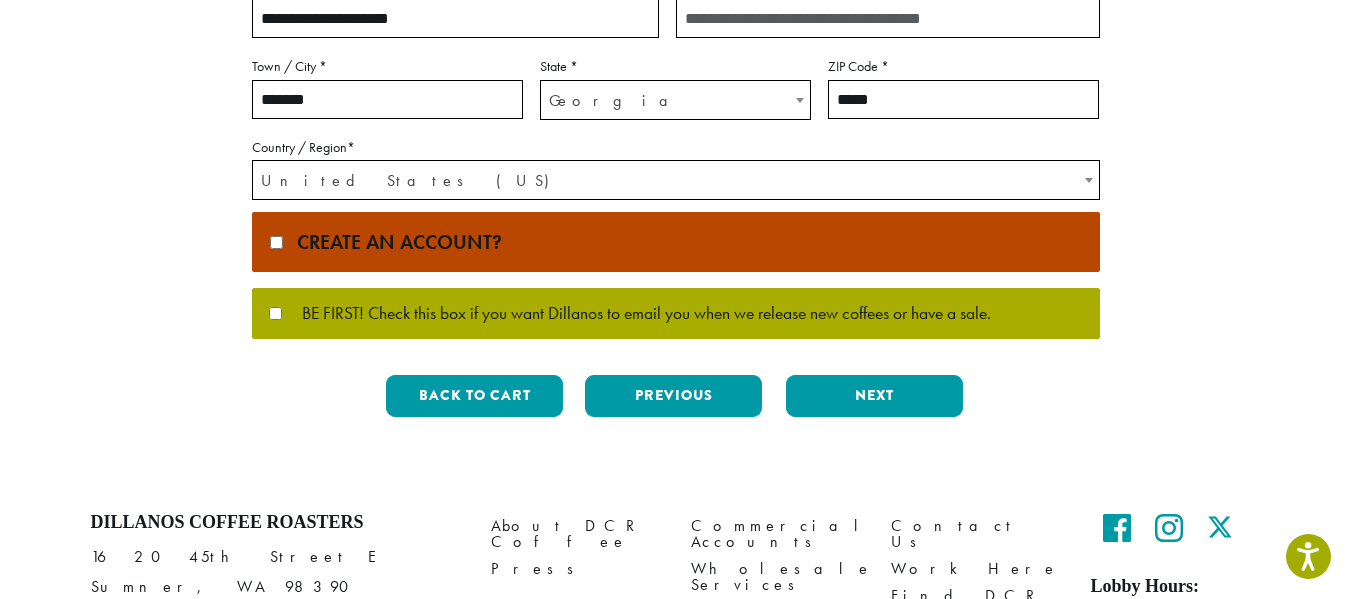 click on "Create an account?" at bounding box center (676, 242) 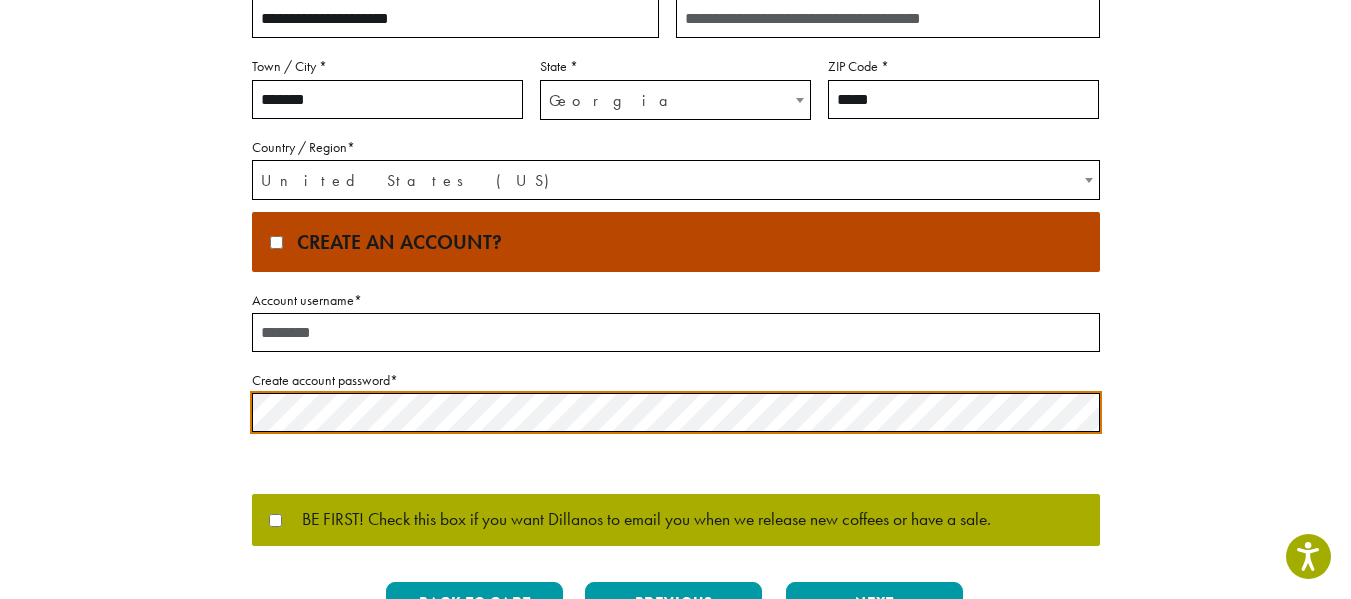 click on "Account username  *" at bounding box center [676, 332] 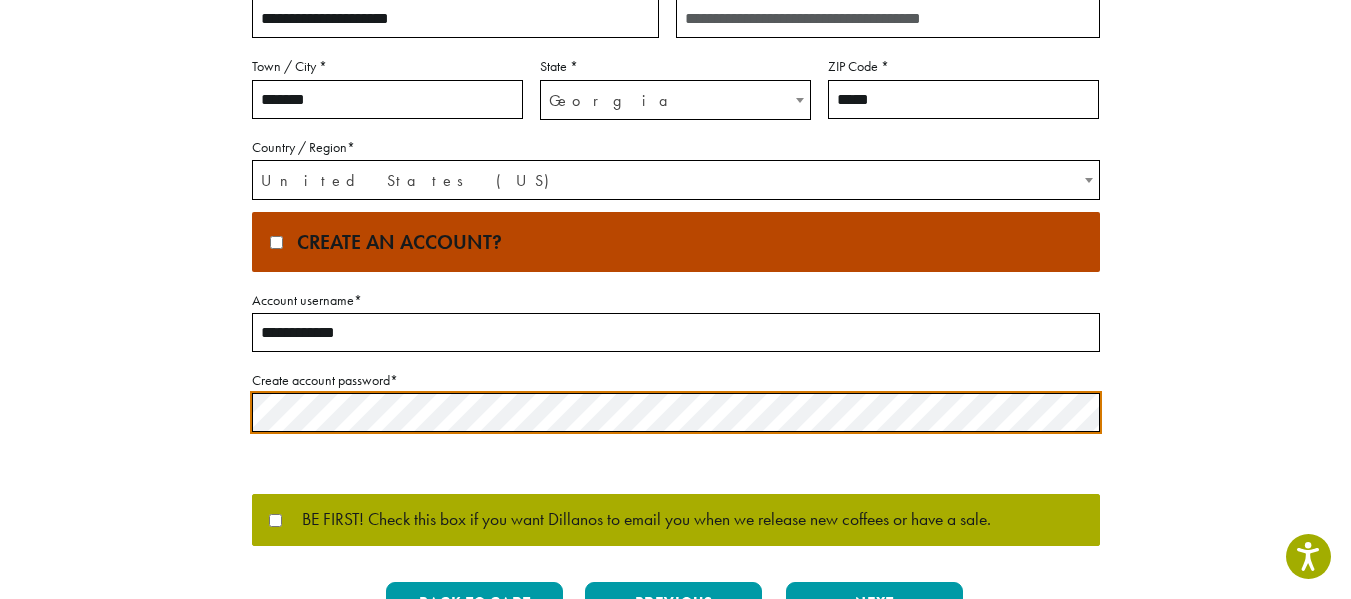 type on "**********" 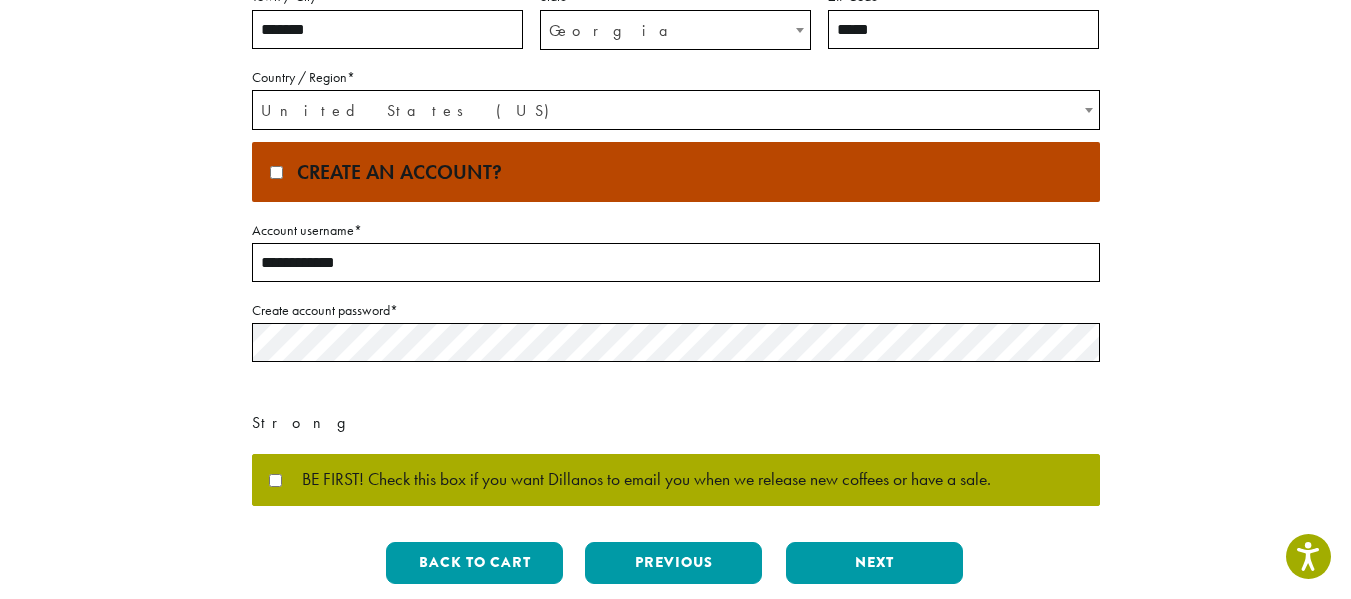 scroll, scrollTop: 938, scrollLeft: 0, axis: vertical 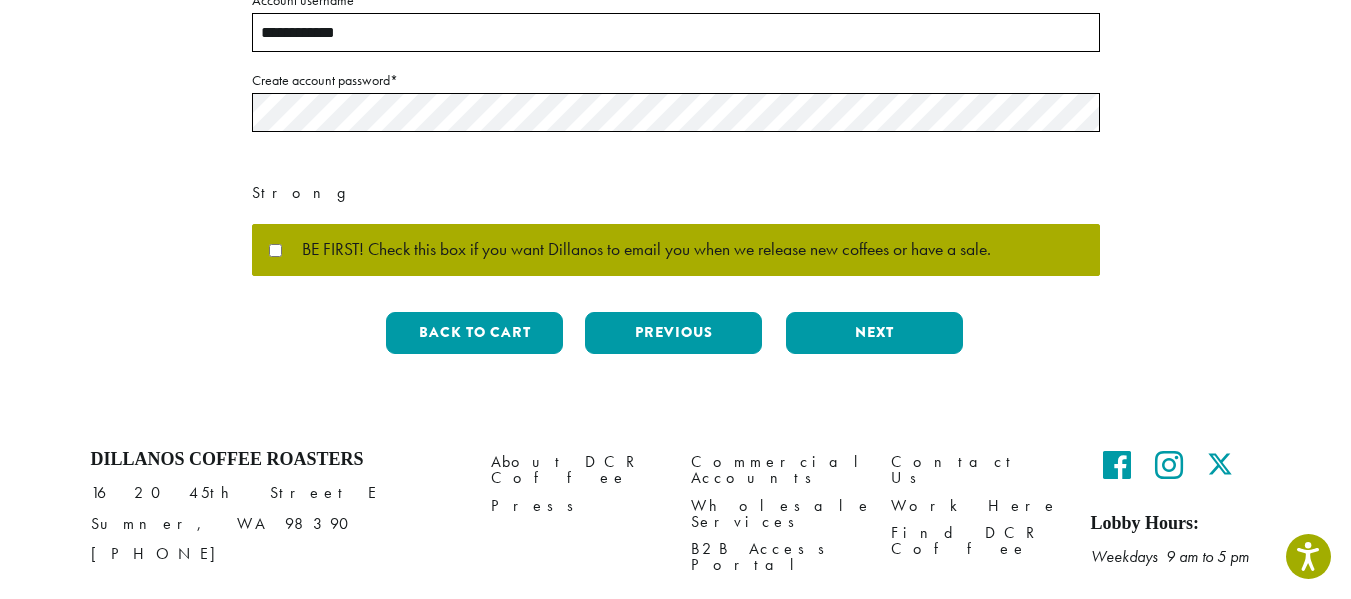 click on "BE FIRST! Check this box if you want Dillanos to email you when we release new coffees or have a sale." at bounding box center [676, 250] 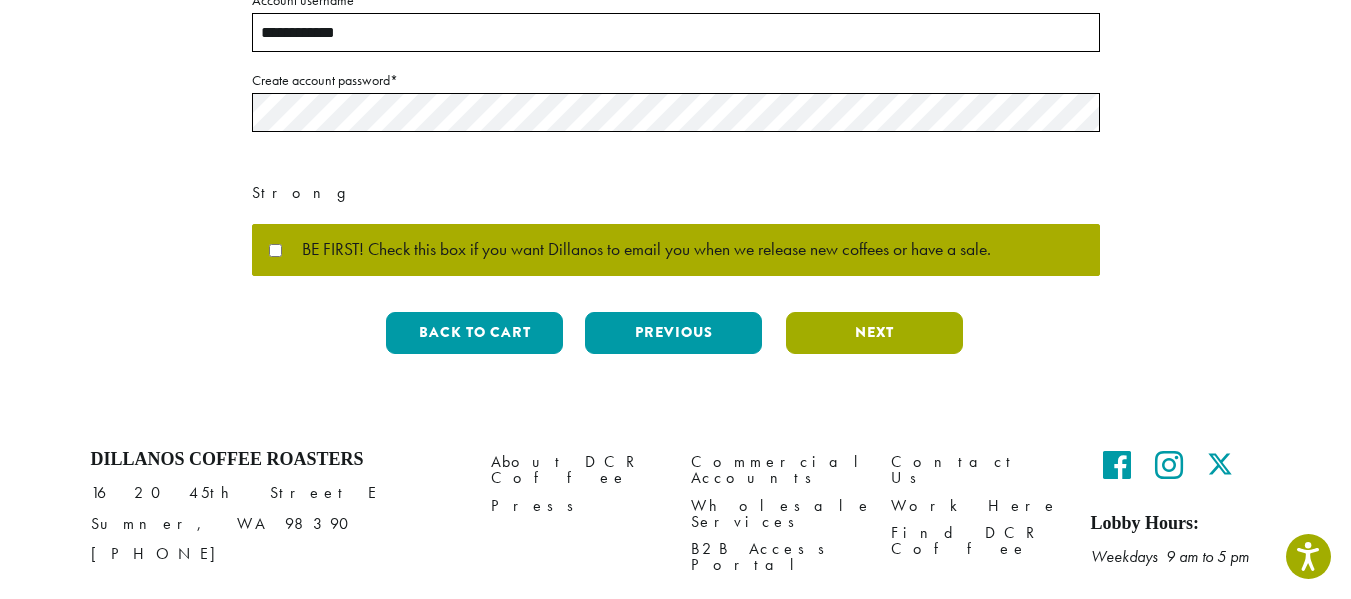 click on "Next" at bounding box center (874, 333) 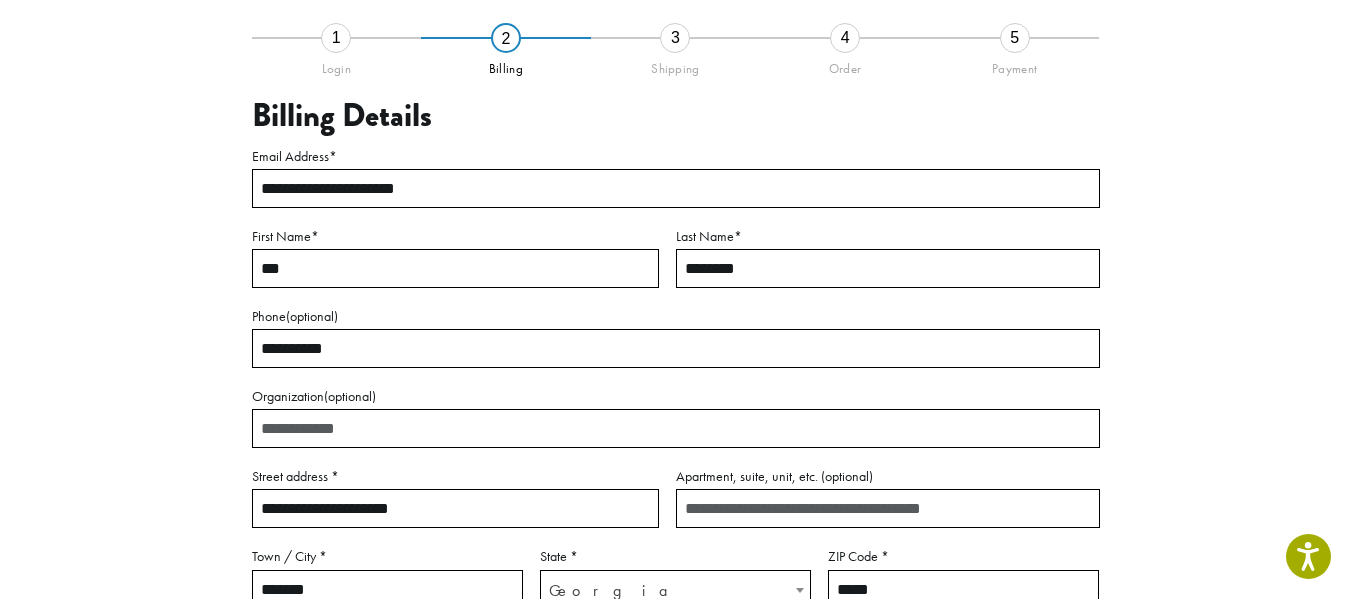 scroll, scrollTop: 115, scrollLeft: 0, axis: vertical 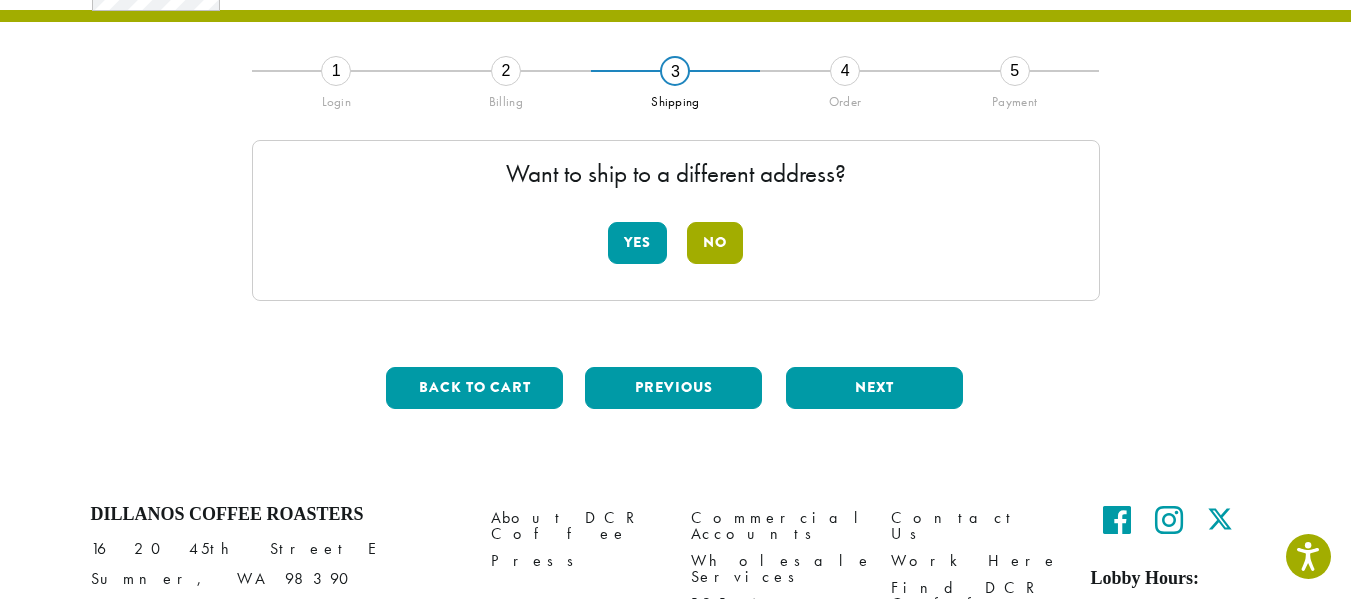 click on "No" at bounding box center [715, 243] 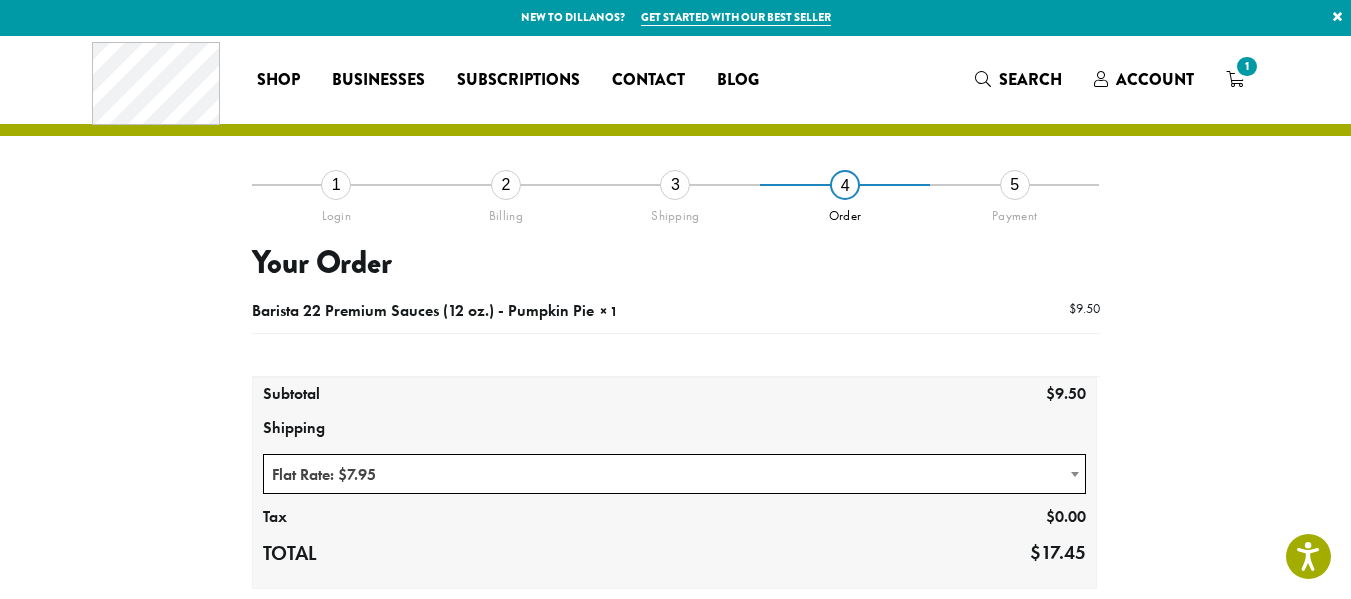 scroll, scrollTop: 0, scrollLeft: 0, axis: both 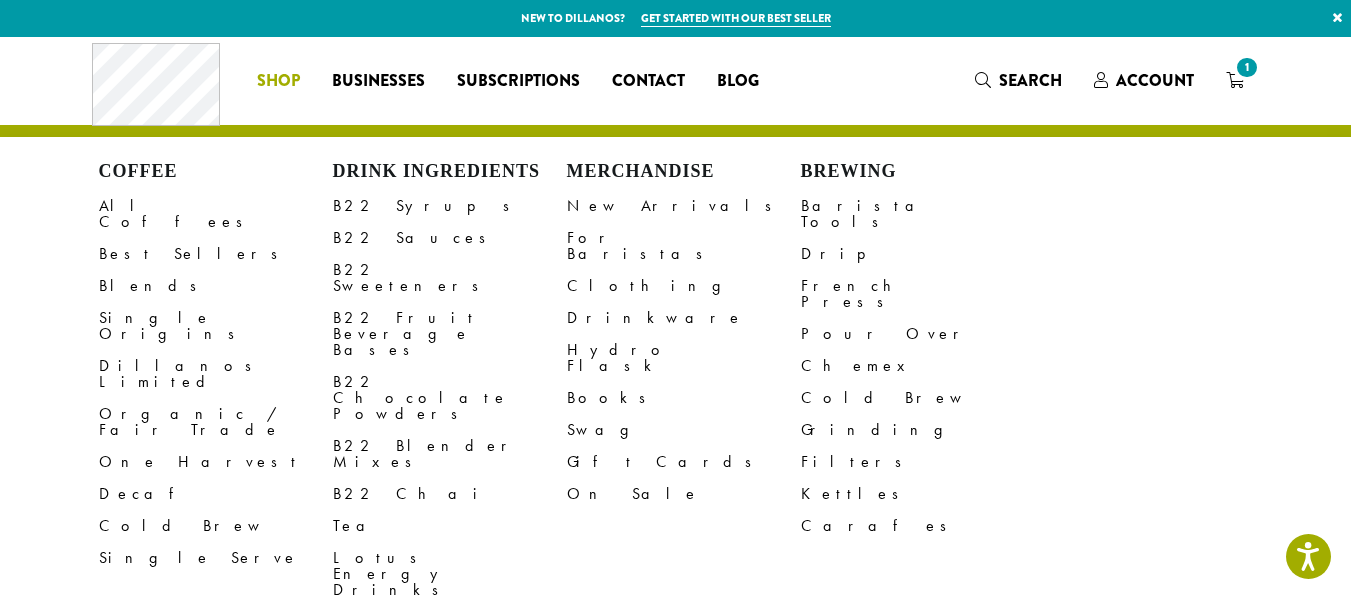 click on "Shop" at bounding box center (278, 81) 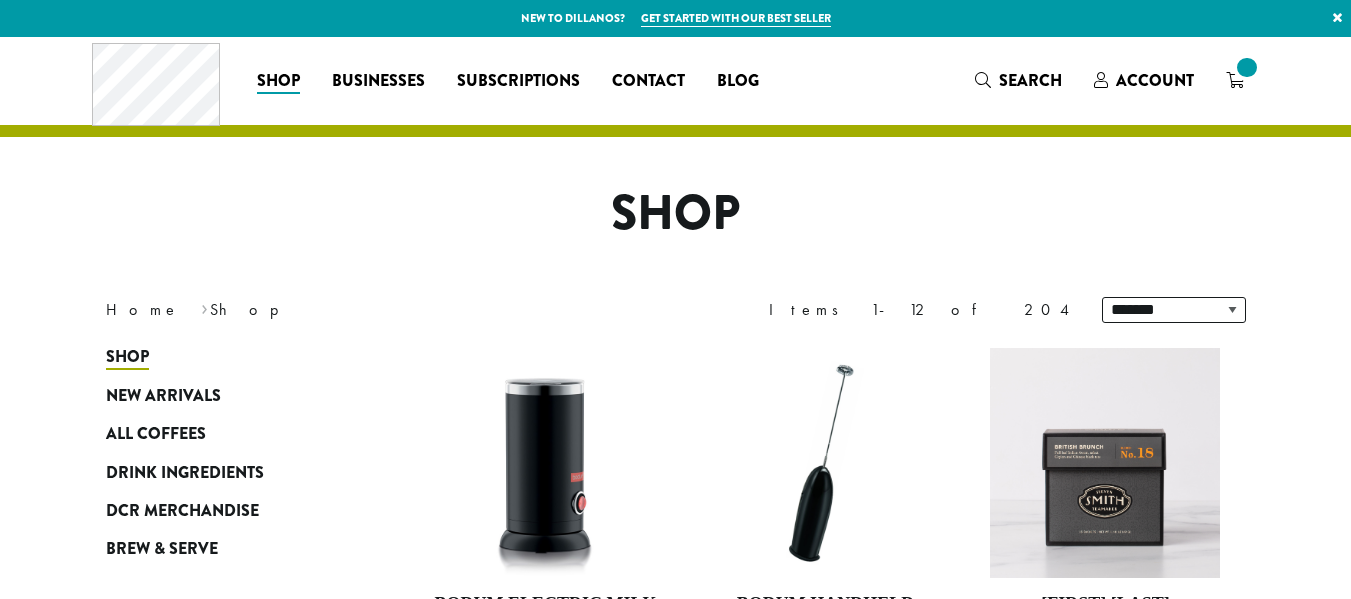 scroll, scrollTop: 0, scrollLeft: 0, axis: both 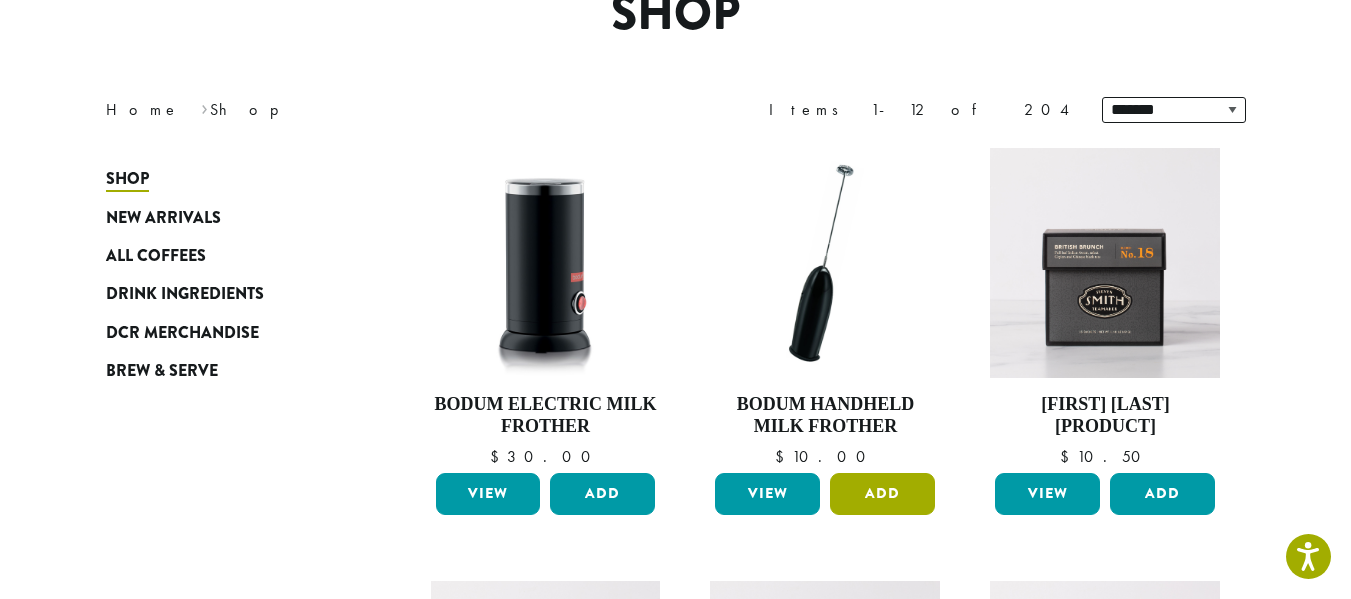 drag, startPoint x: 892, startPoint y: 481, endPoint x: 1011, endPoint y: 547, distance: 136.07718 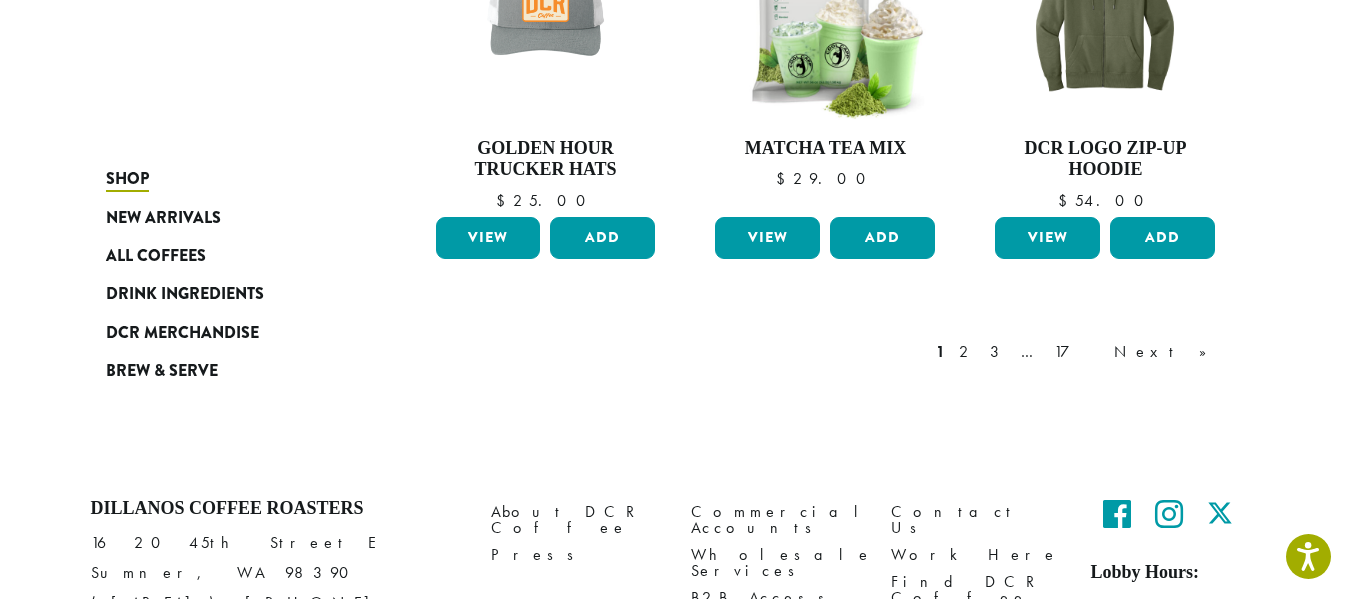 scroll, scrollTop: 1800, scrollLeft: 0, axis: vertical 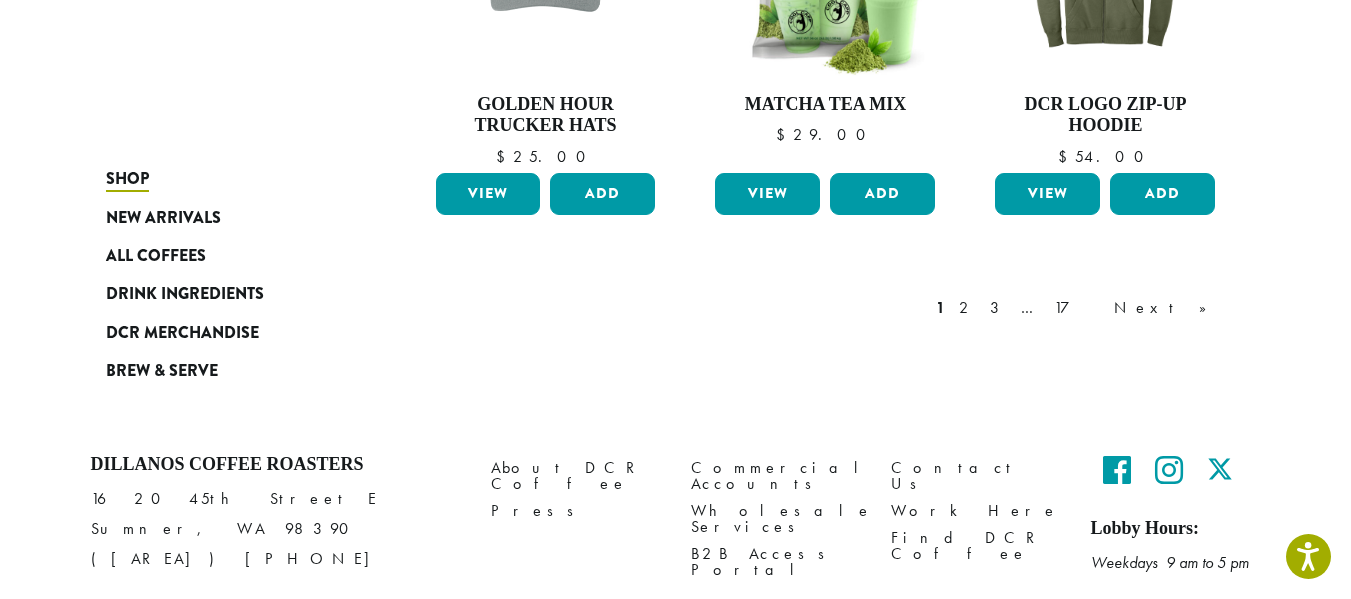 click on "2" at bounding box center [967, 308] 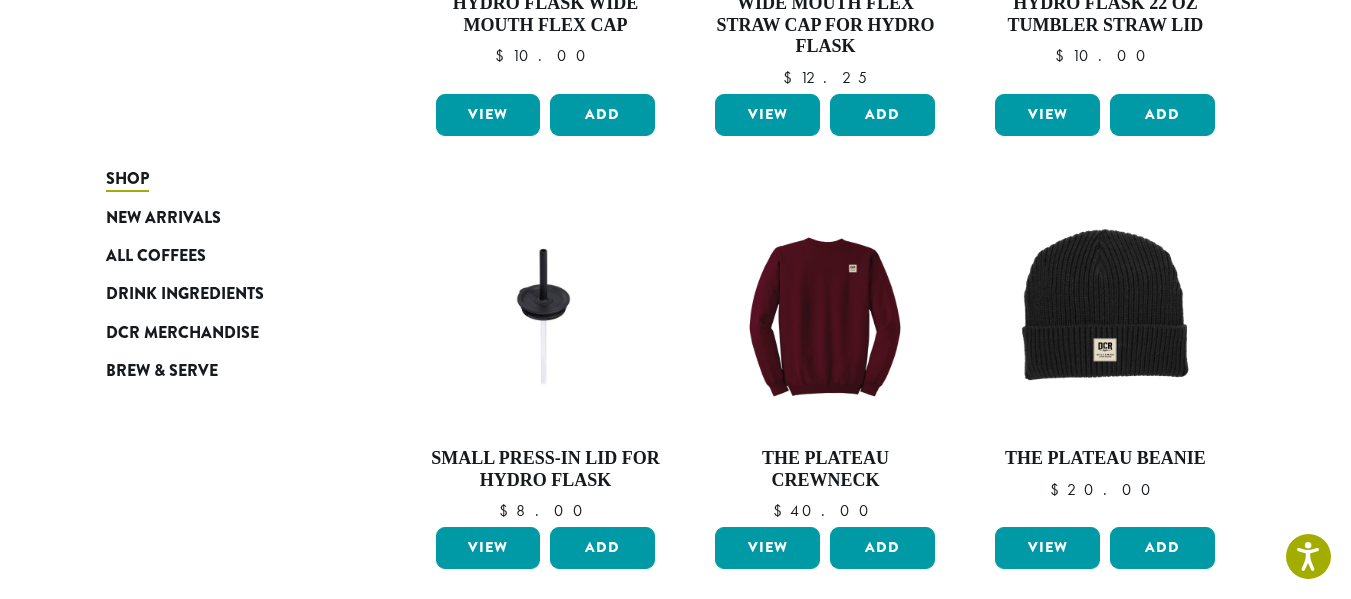scroll, scrollTop: 1723, scrollLeft: 0, axis: vertical 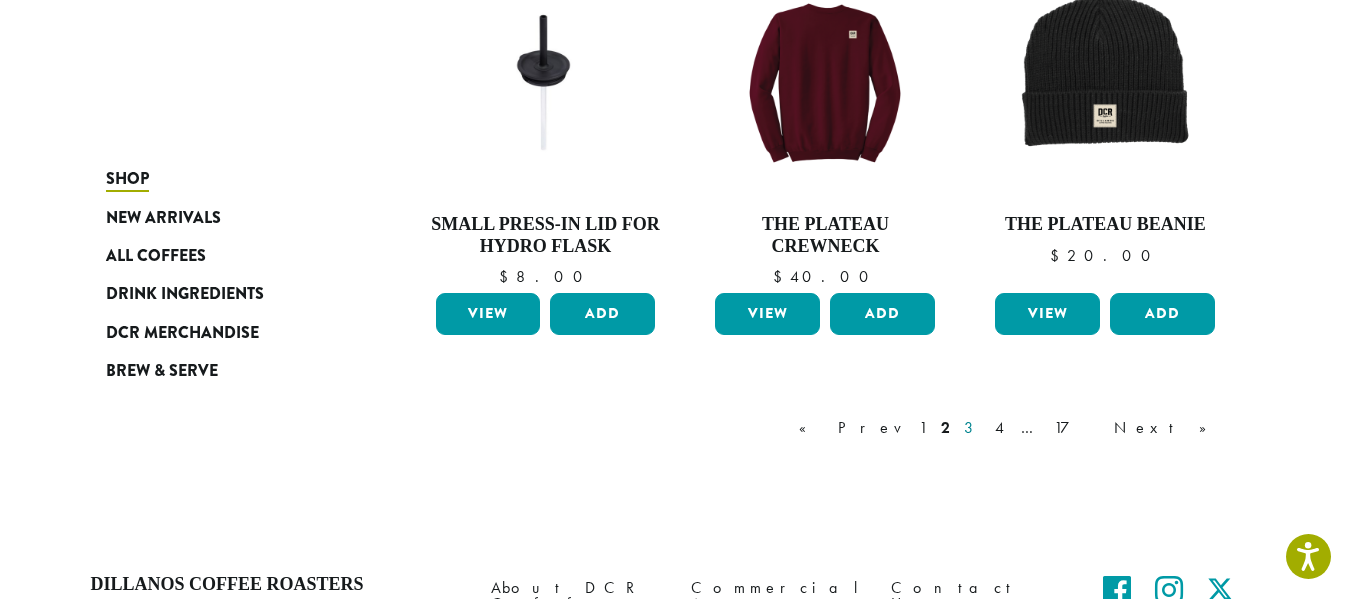 click on "3" at bounding box center (972, 428) 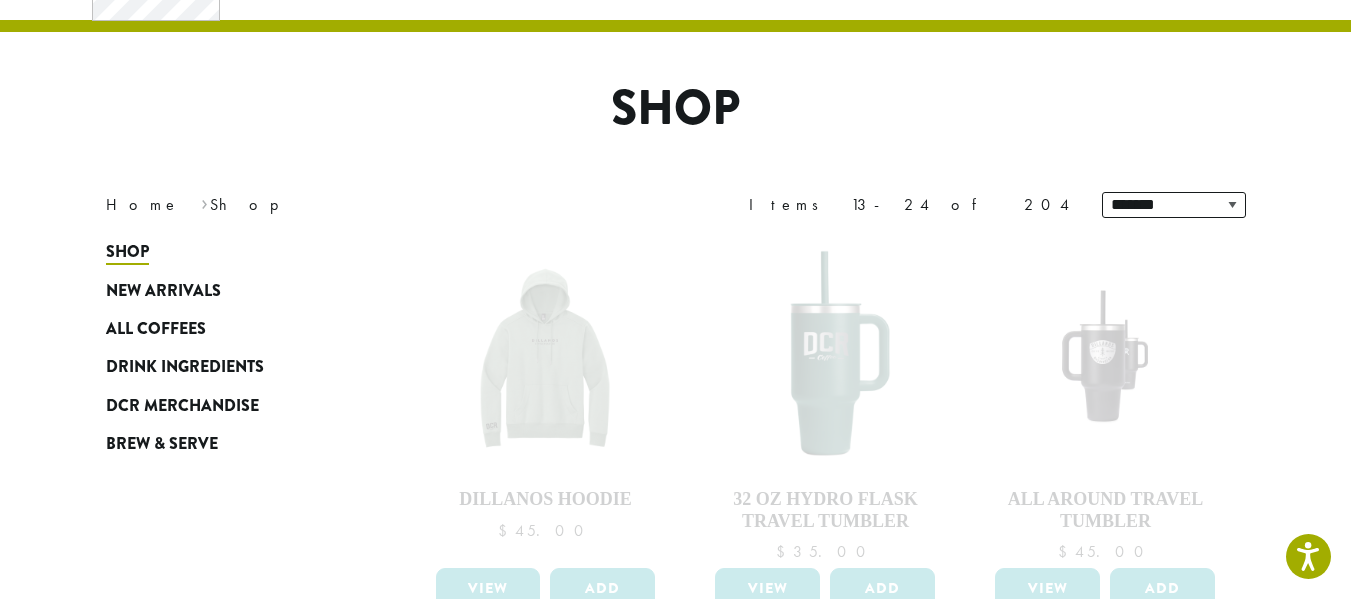 scroll, scrollTop: 0, scrollLeft: 0, axis: both 